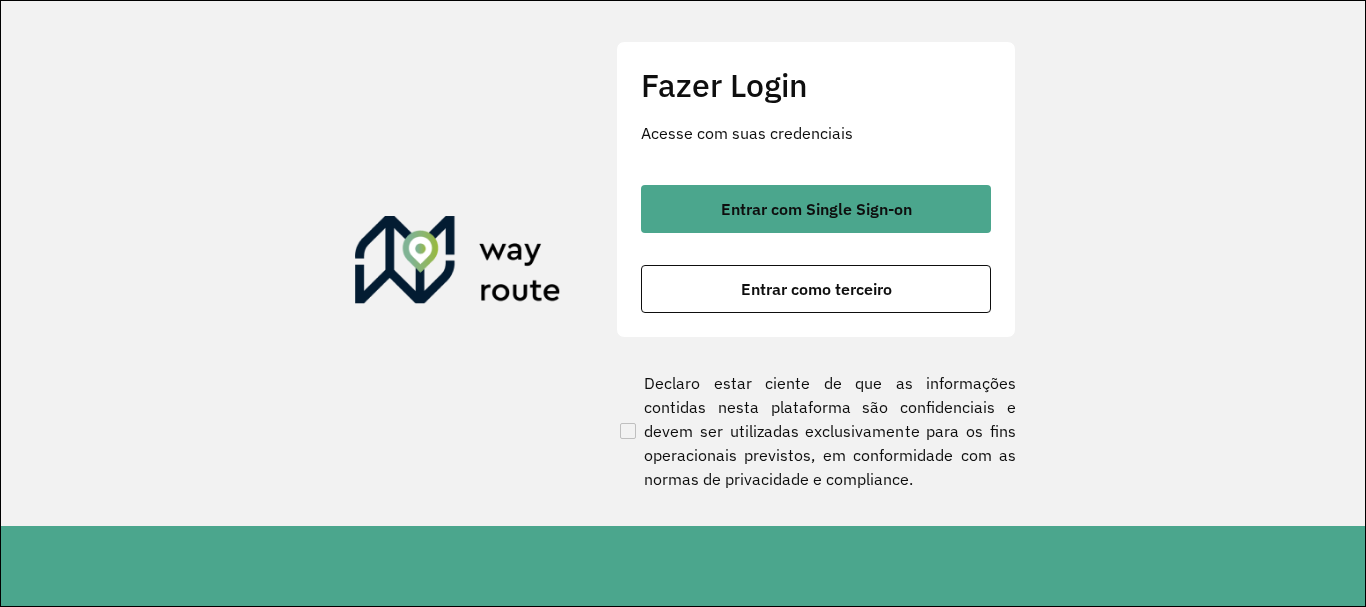scroll, scrollTop: 0, scrollLeft: 0, axis: both 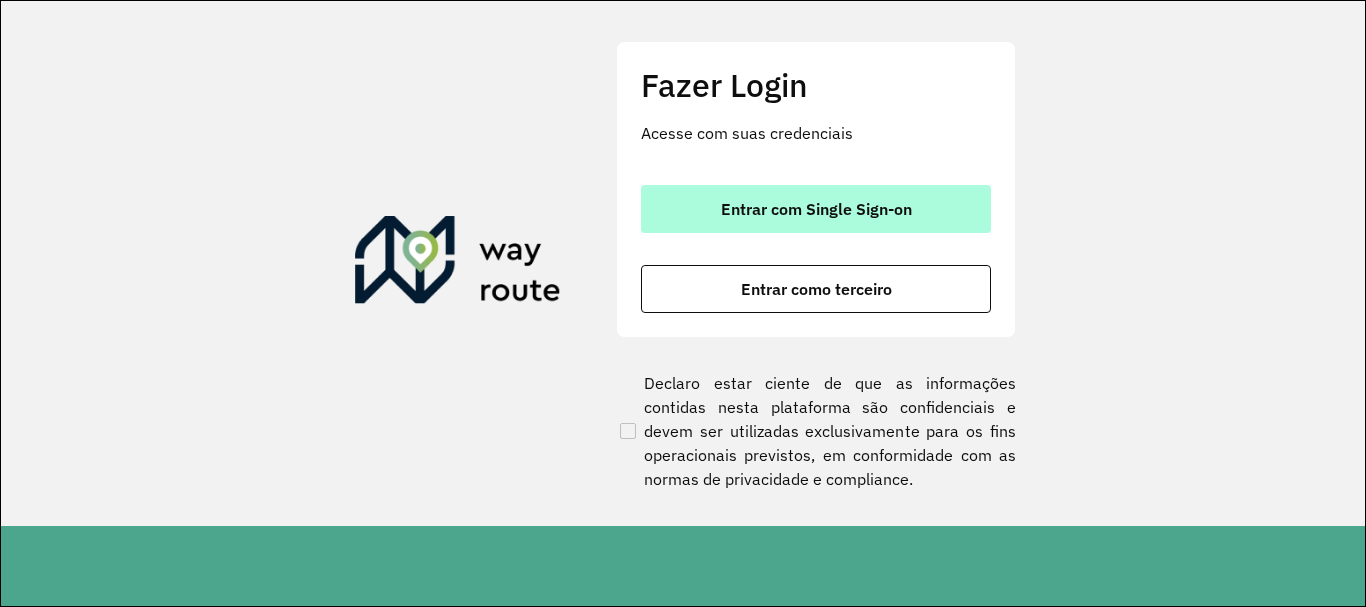 click on "Entrar com Single Sign-on" at bounding box center (816, 209) 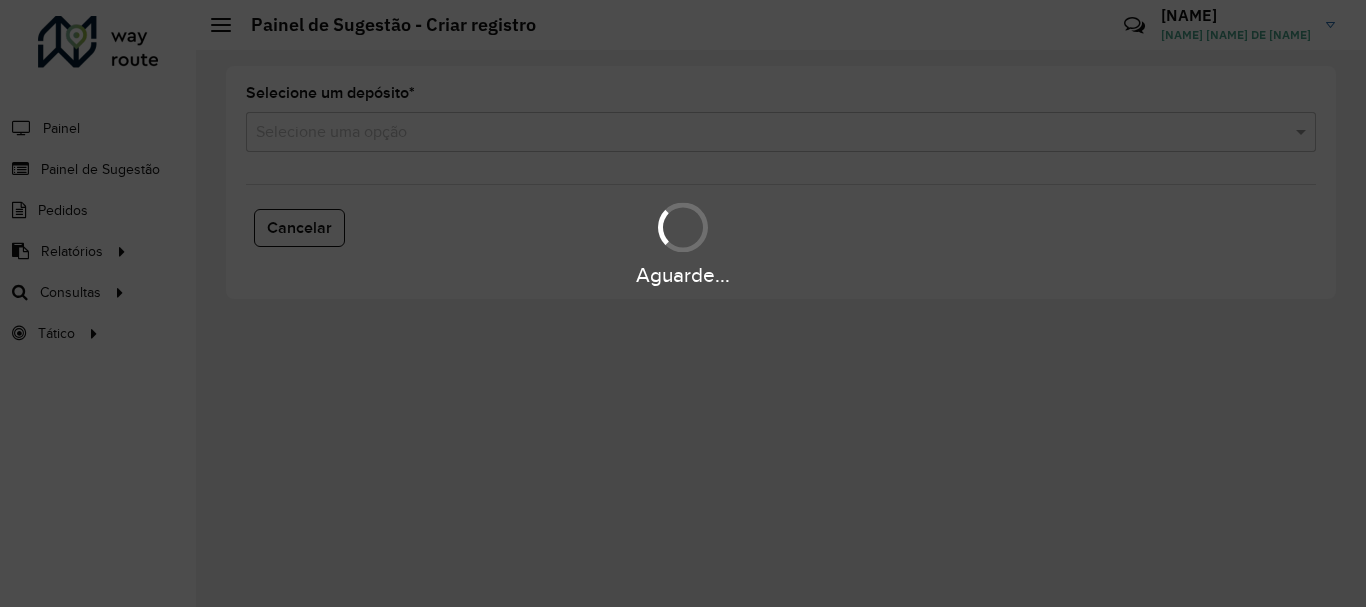 scroll, scrollTop: 0, scrollLeft: 0, axis: both 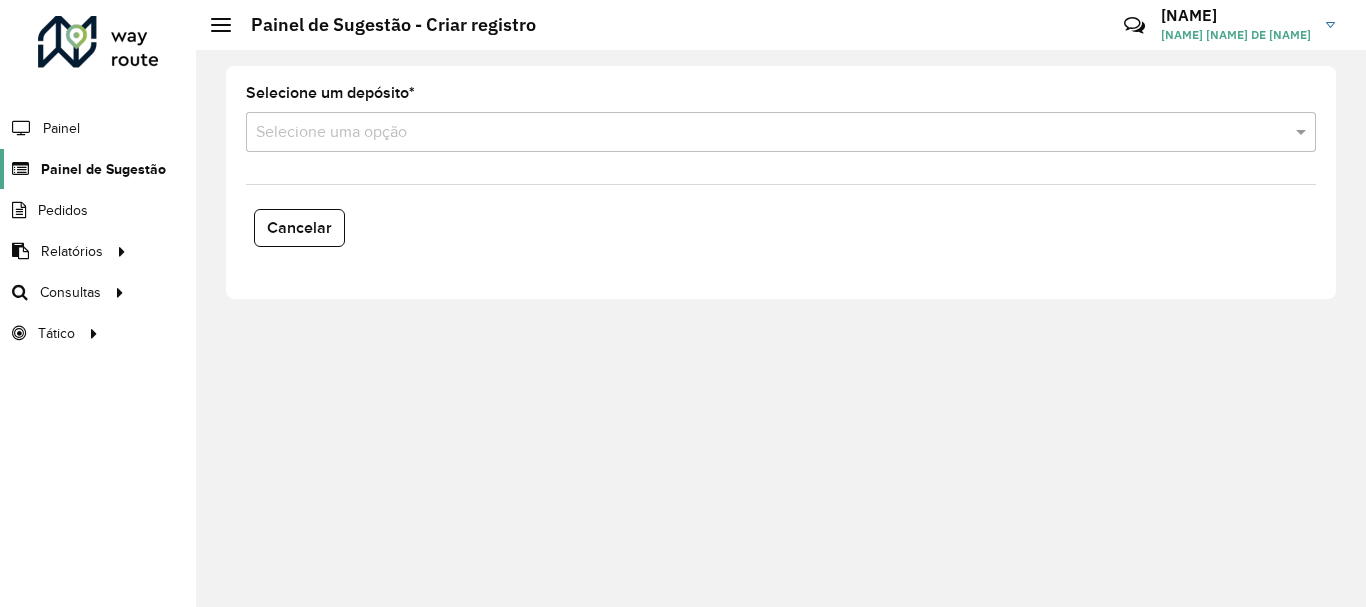 click on "Painel de Sugestão" 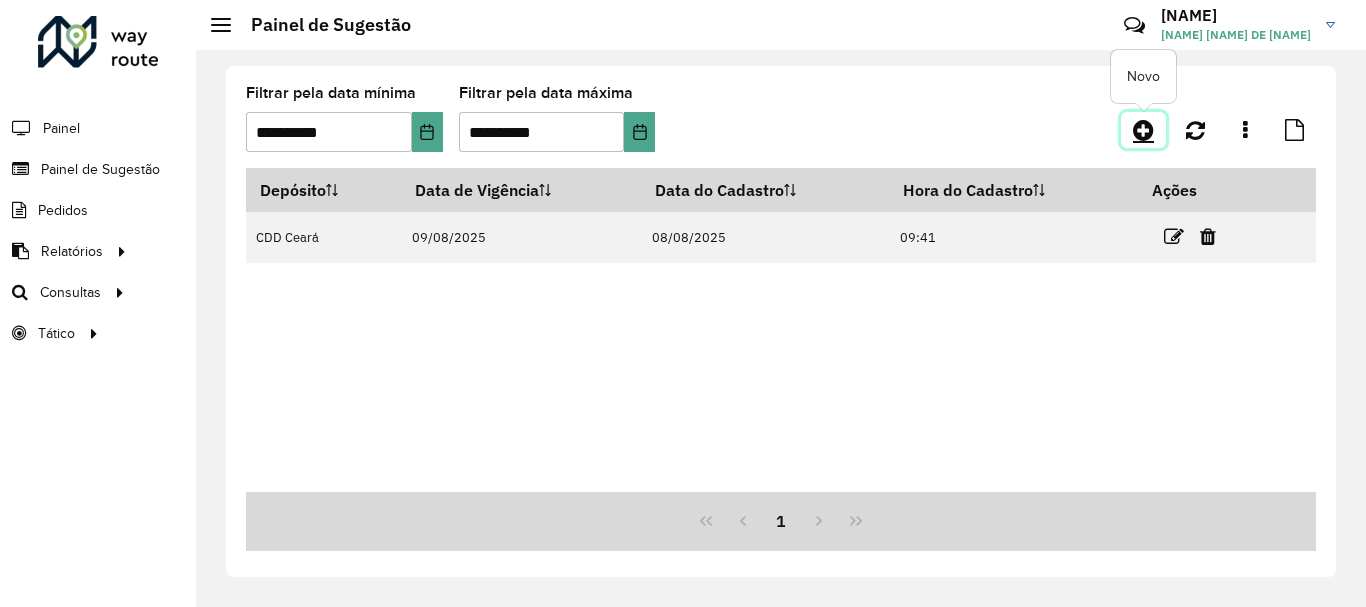 click 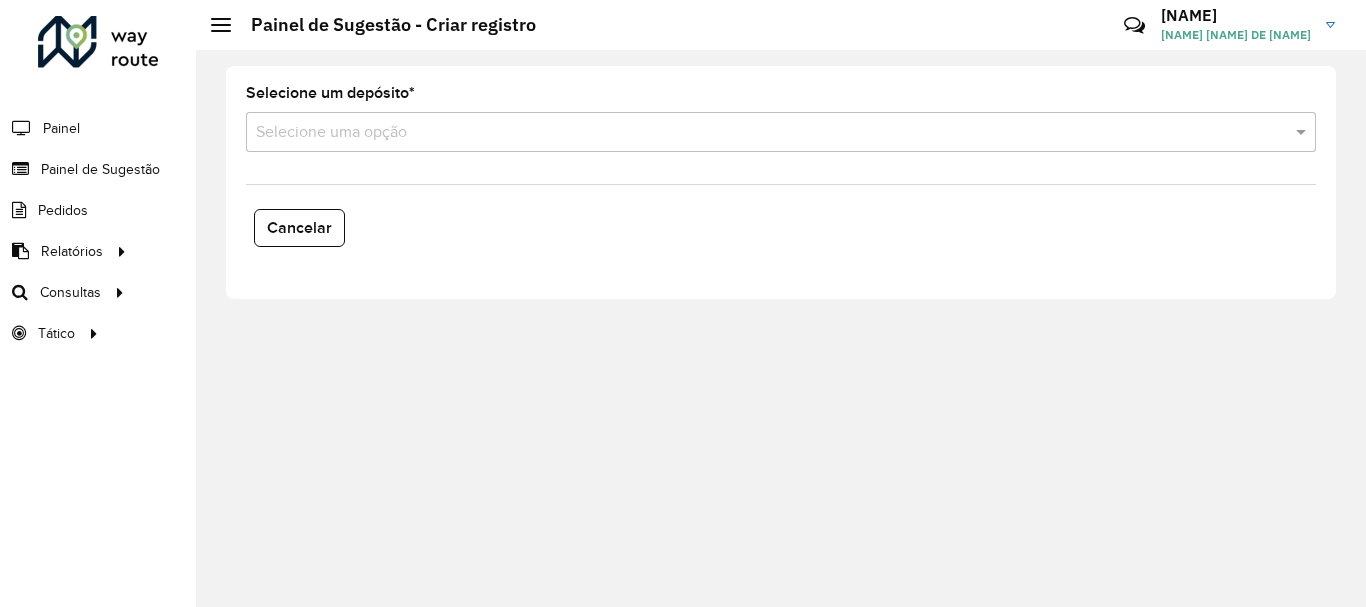 click at bounding box center (761, 133) 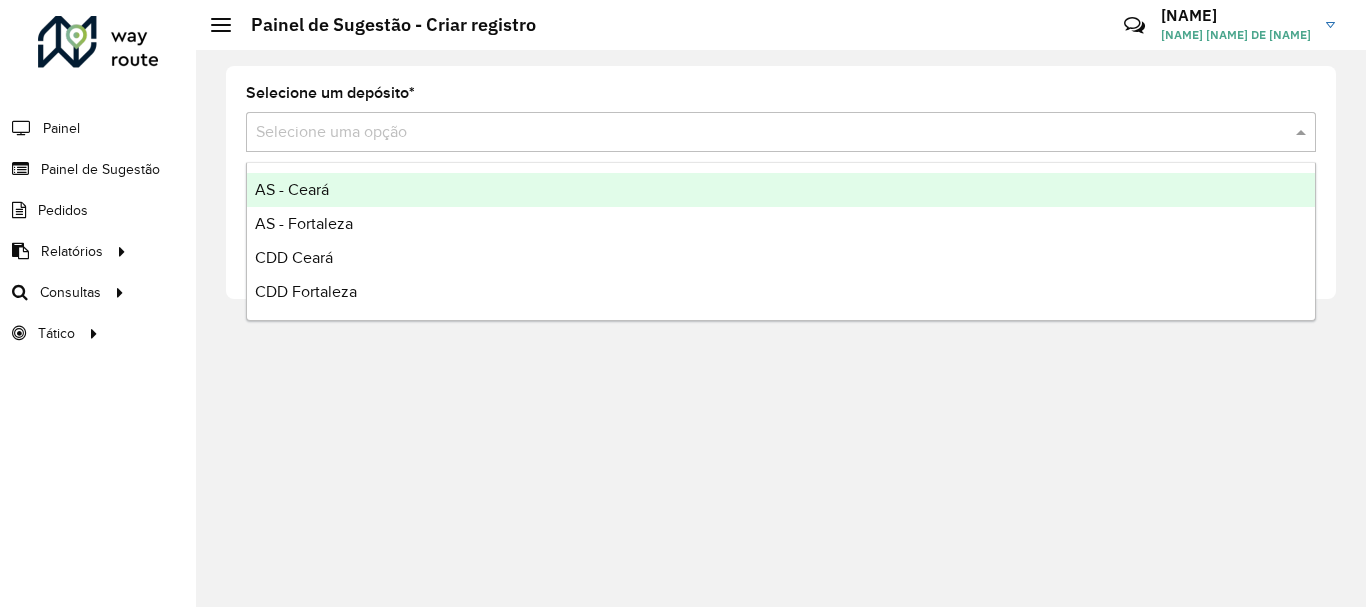 click on "AS - Ceará" at bounding box center [781, 190] 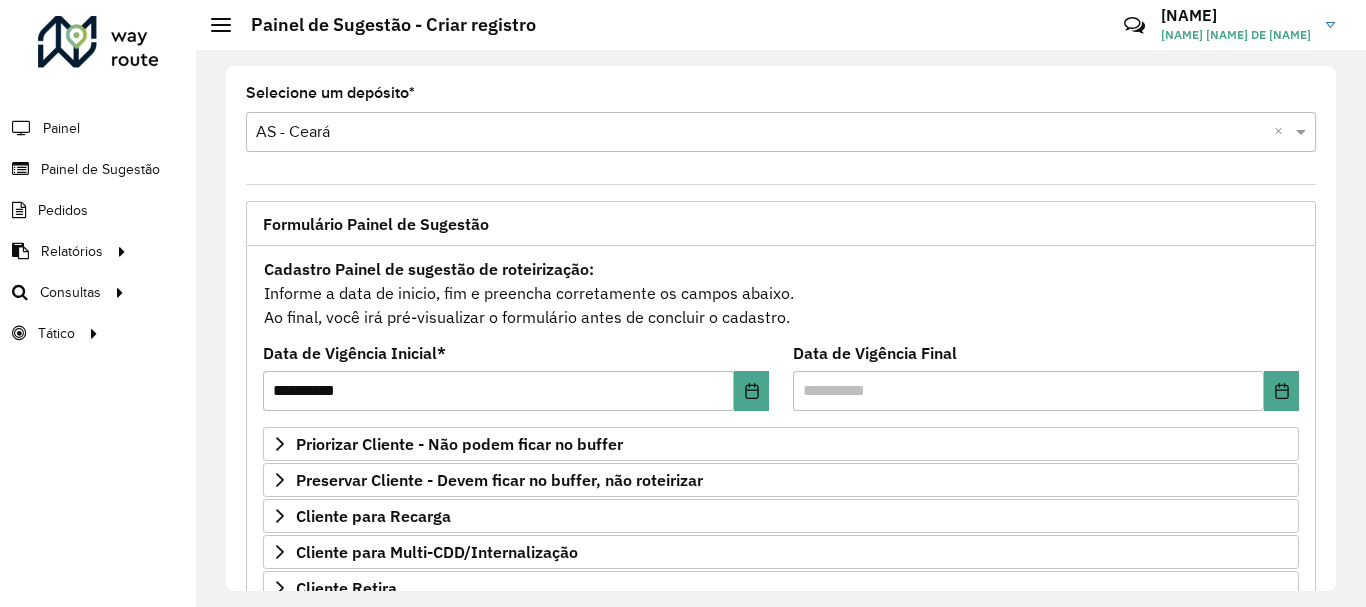 scroll, scrollTop: 100, scrollLeft: 0, axis: vertical 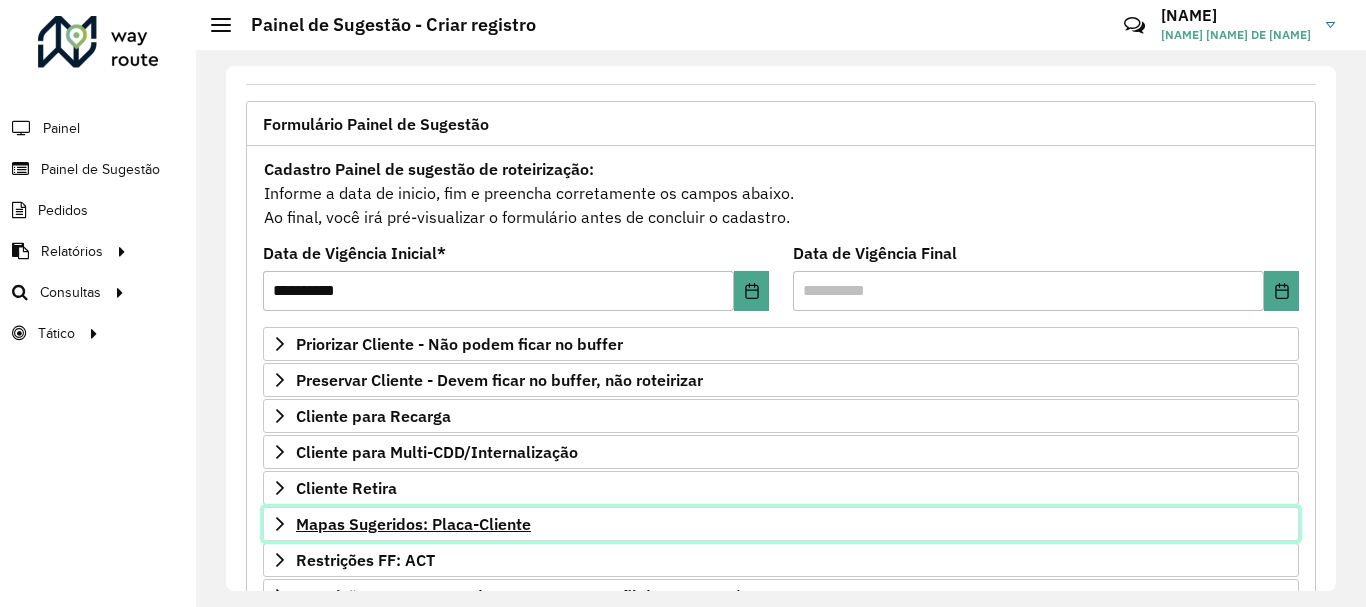 click on "Mapas Sugeridos: Placa-Cliente" at bounding box center [413, 524] 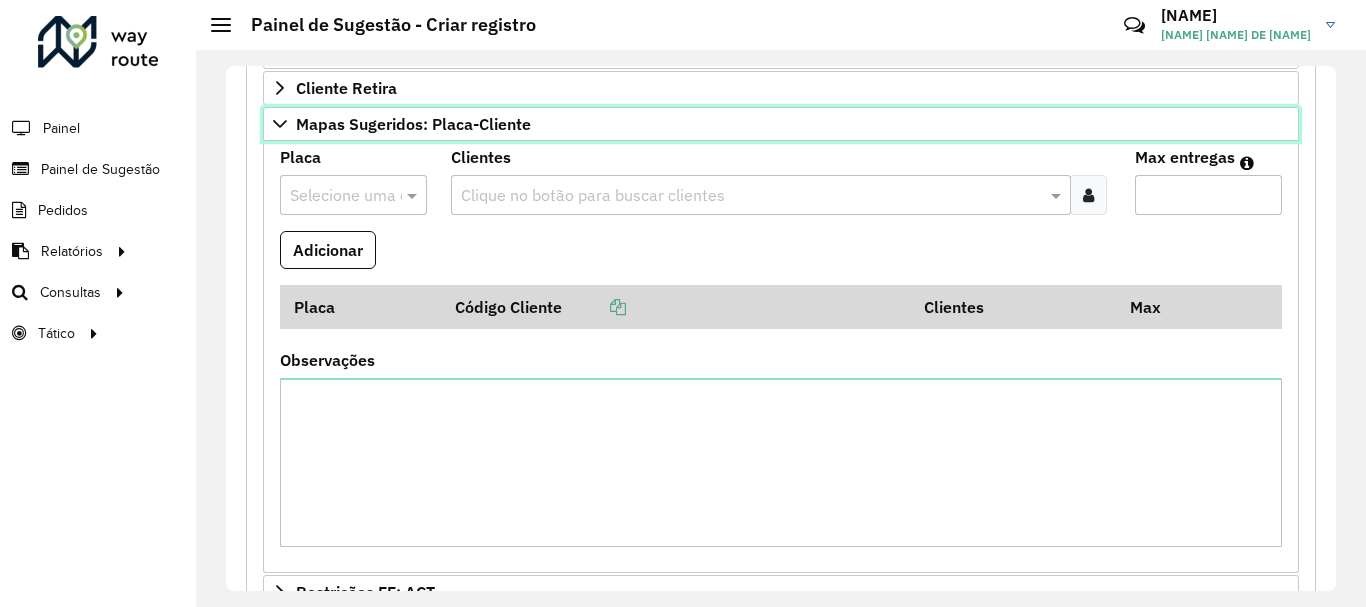 scroll, scrollTop: 600, scrollLeft: 0, axis: vertical 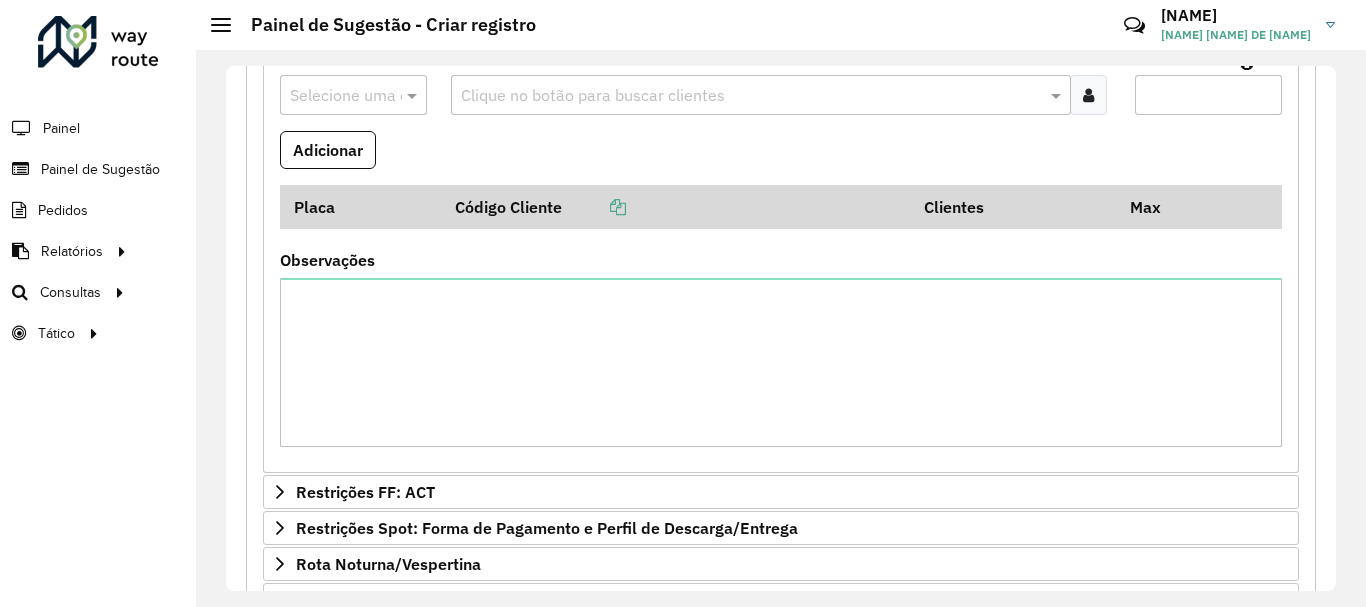 click at bounding box center [333, 96] 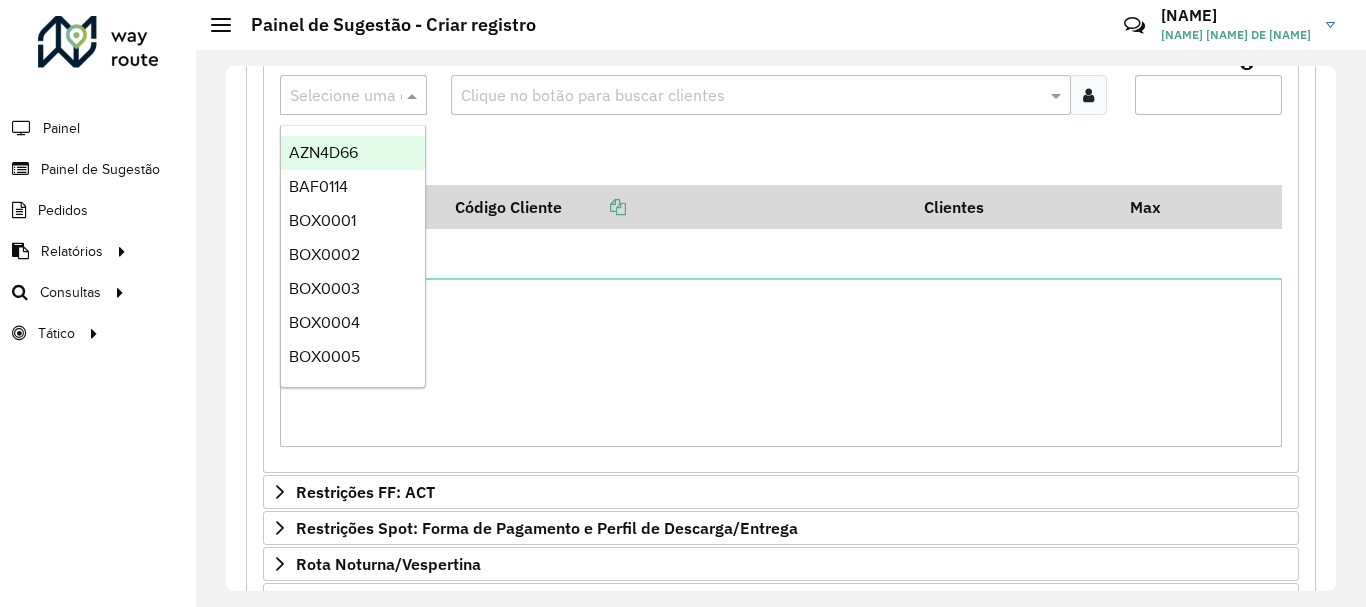 paste on "*******" 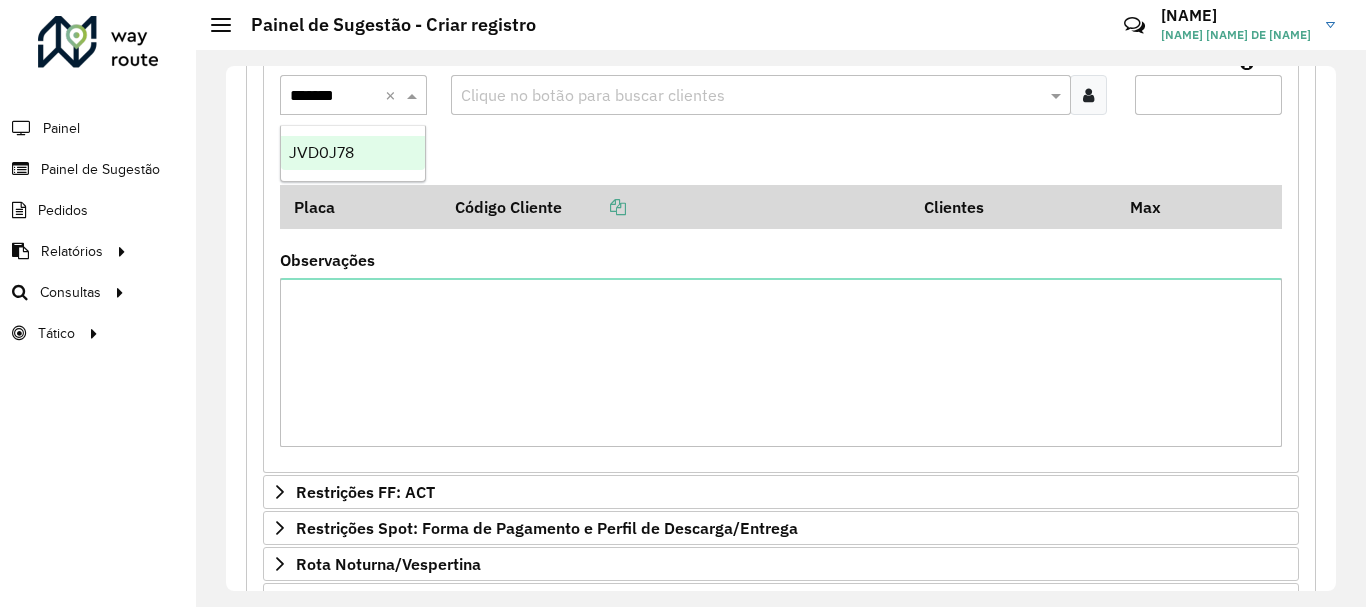 click on "JVD0J78" at bounding box center (353, 153) 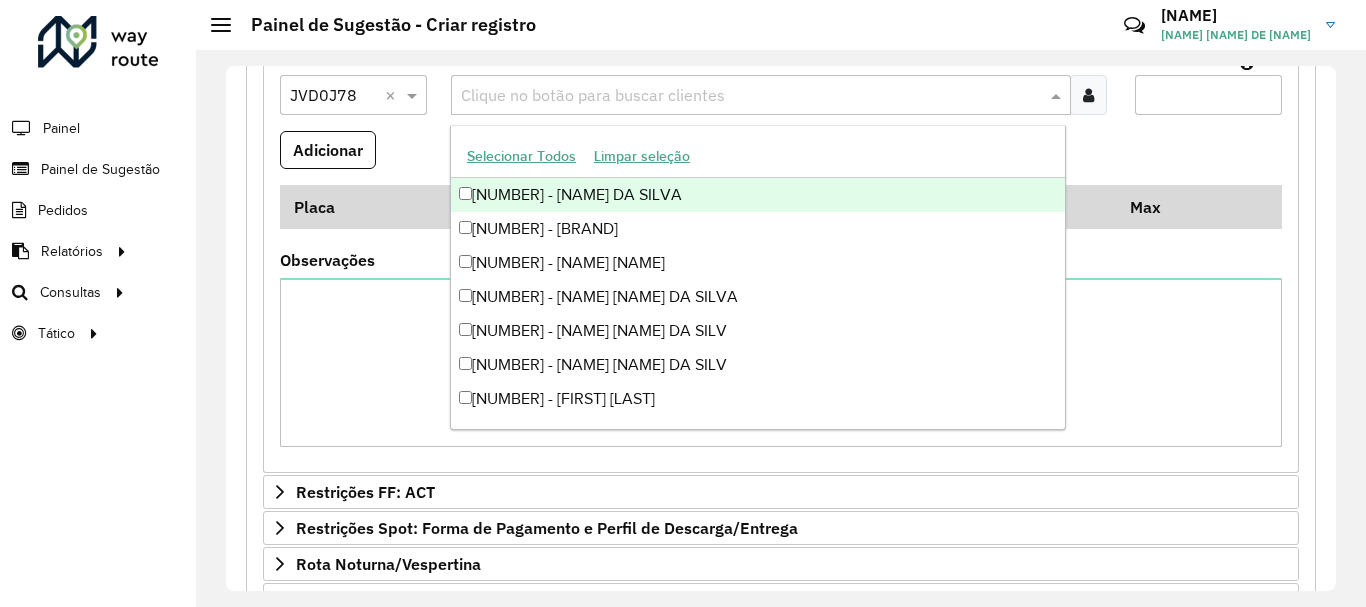 click at bounding box center (751, 96) 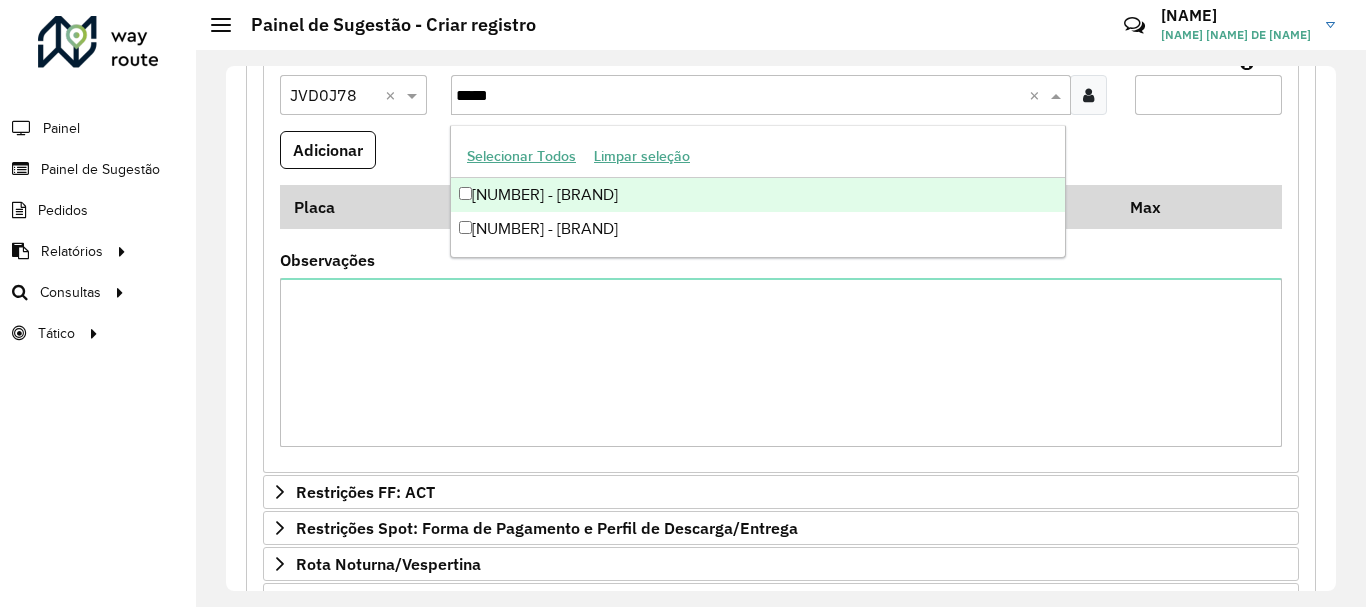 click on "[NUMBER] - [BRAND]" at bounding box center (758, 195) 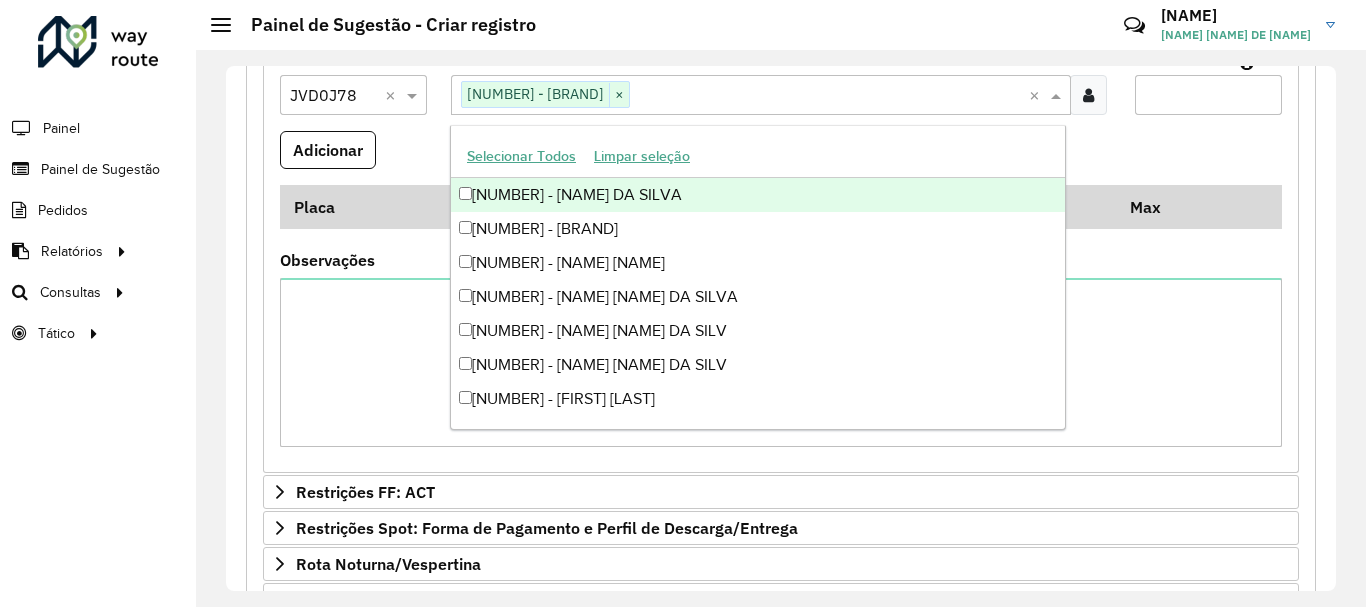 click on "Max entregas" at bounding box center [1208, 95] 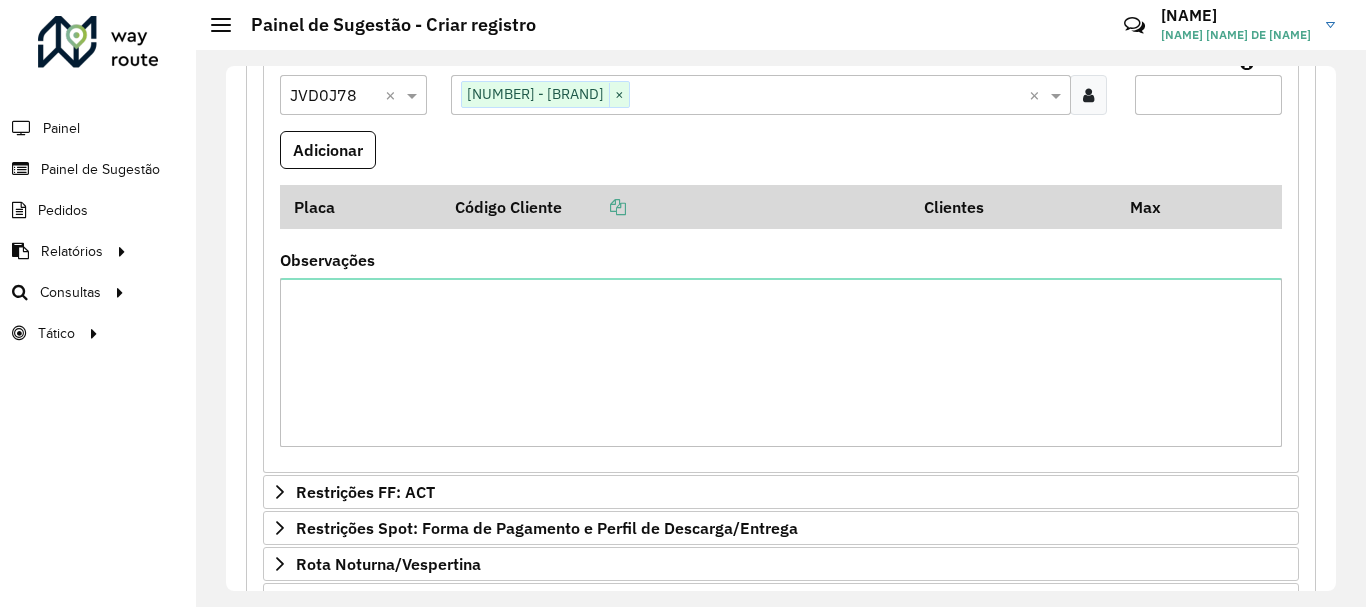 type on "*" 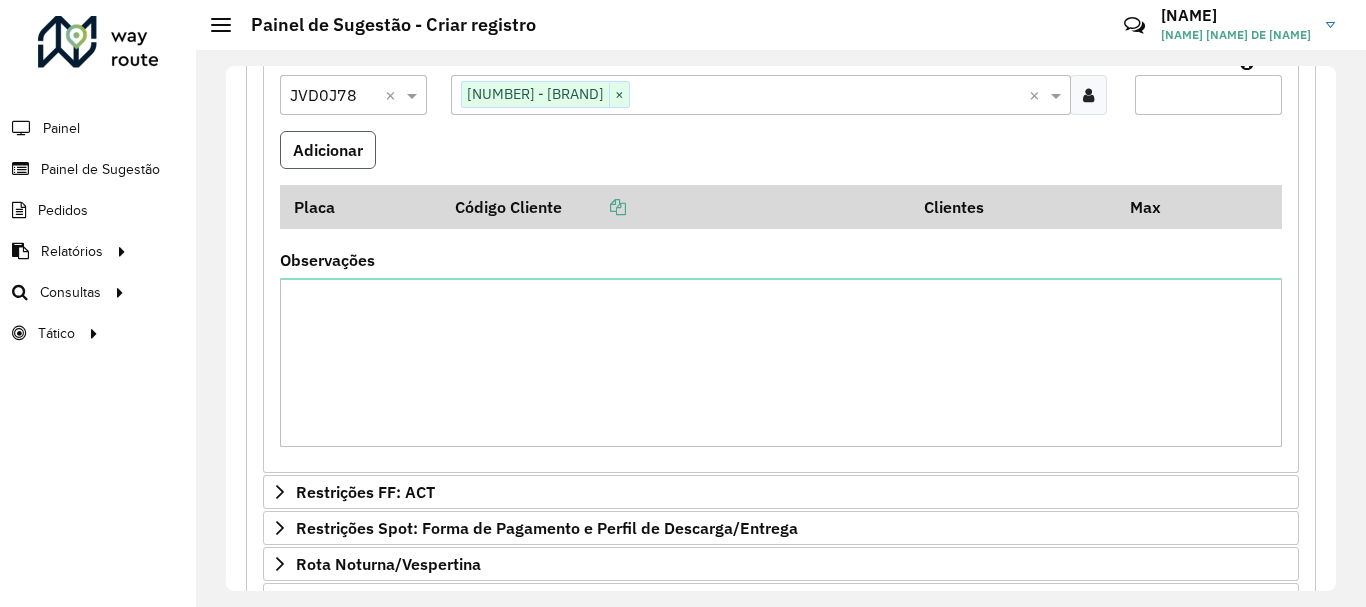 click on "Adicionar" at bounding box center (328, 150) 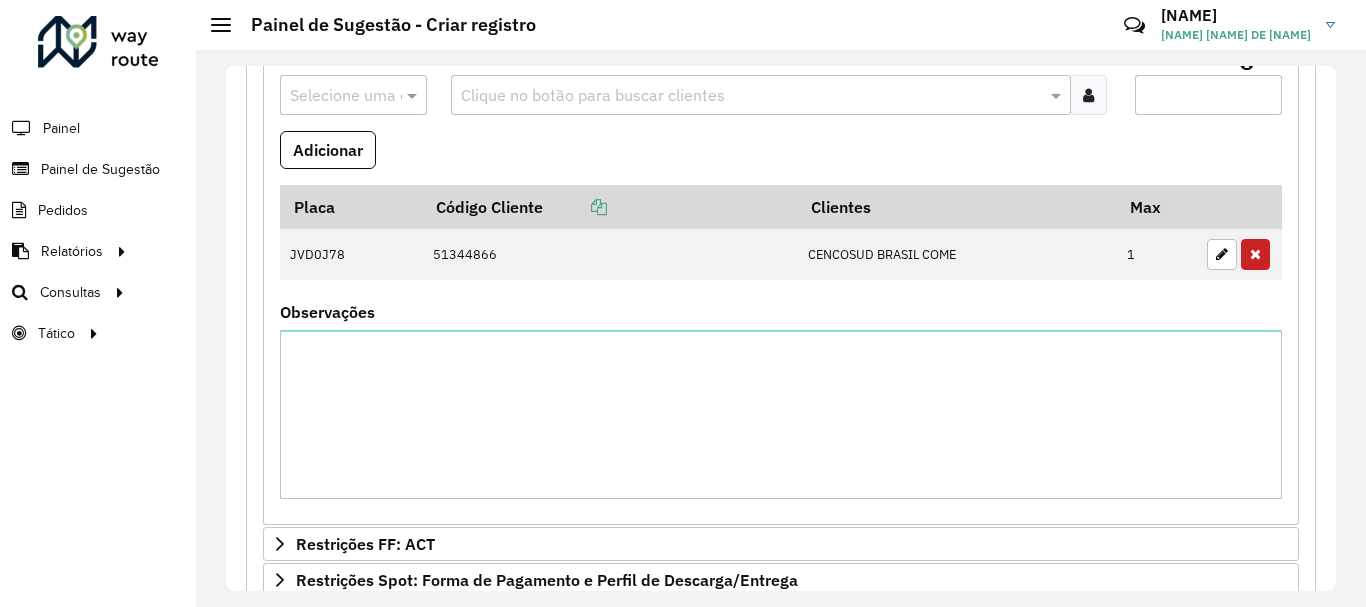 click on "Selecione uma opção" at bounding box center (353, 95) 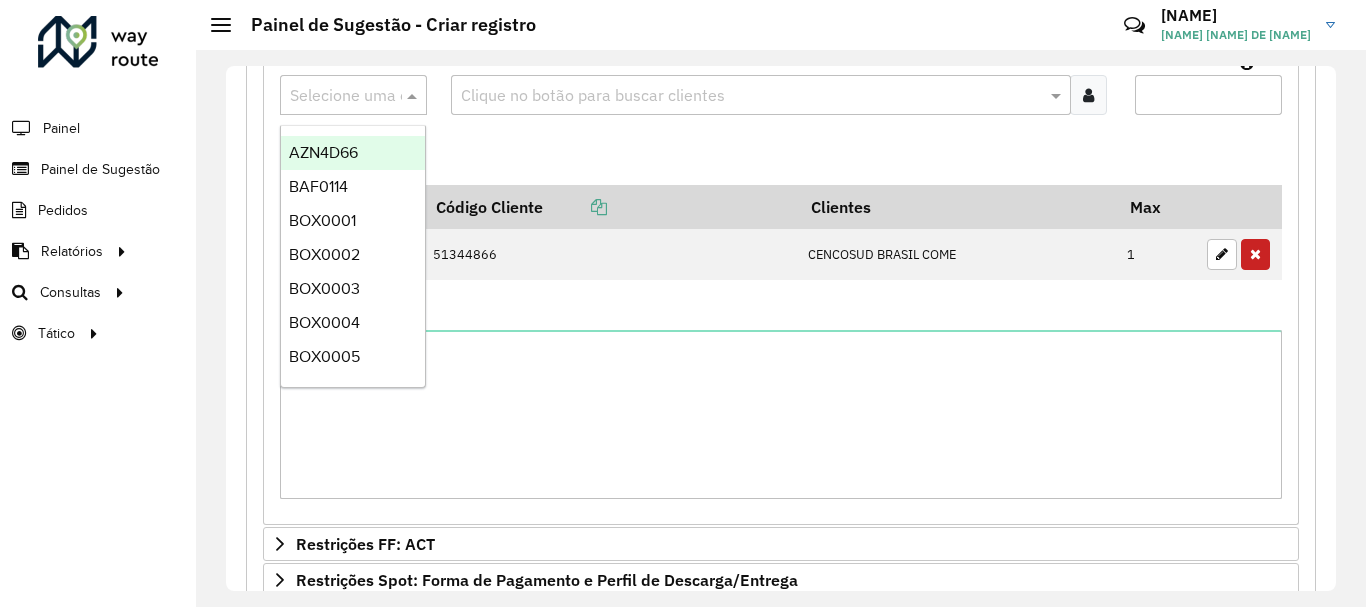 paste on "*******" 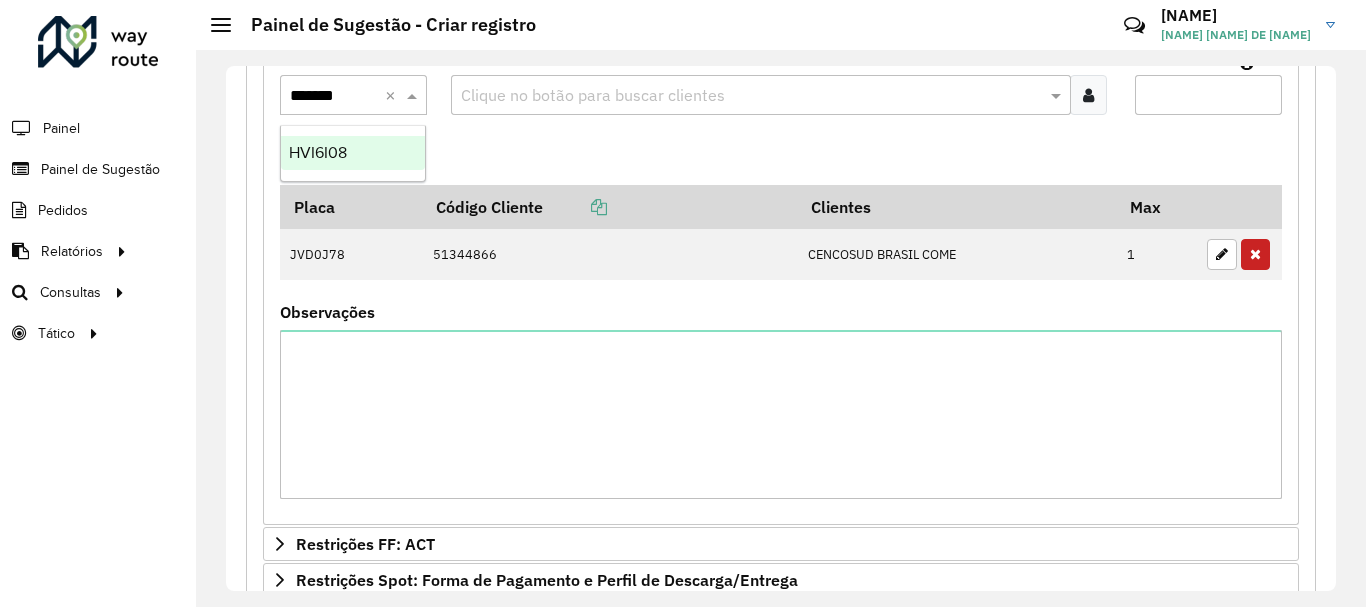 click on "HVI6I08" at bounding box center (353, 153) 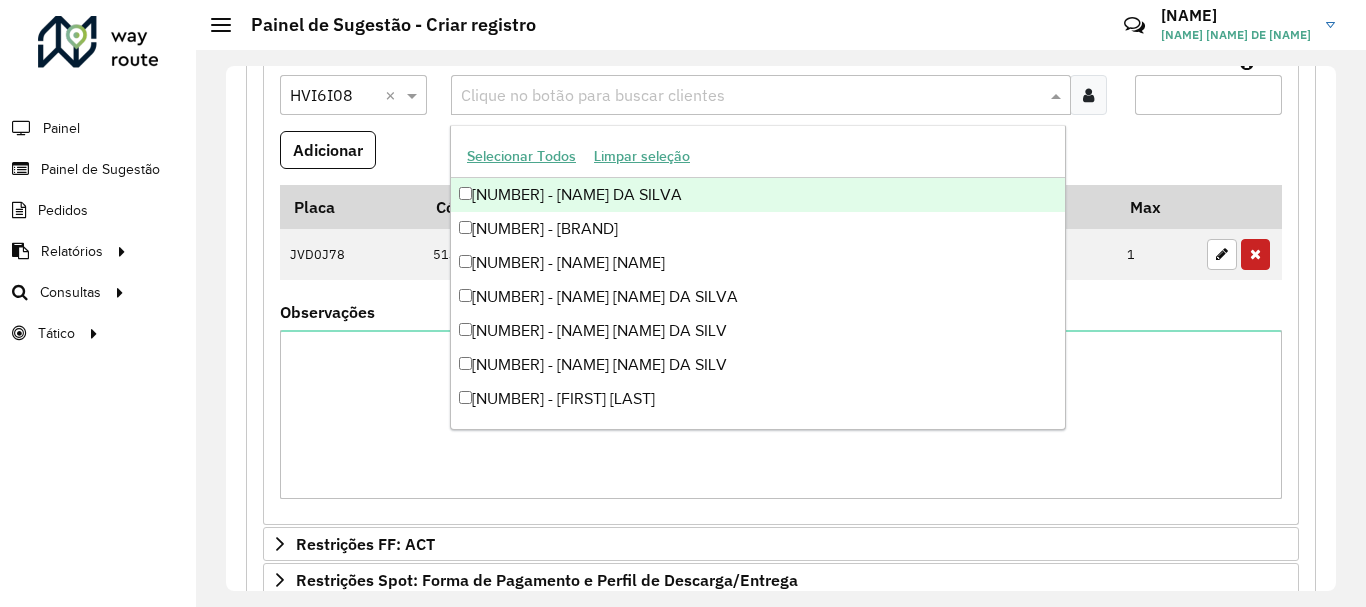 click at bounding box center (751, 96) 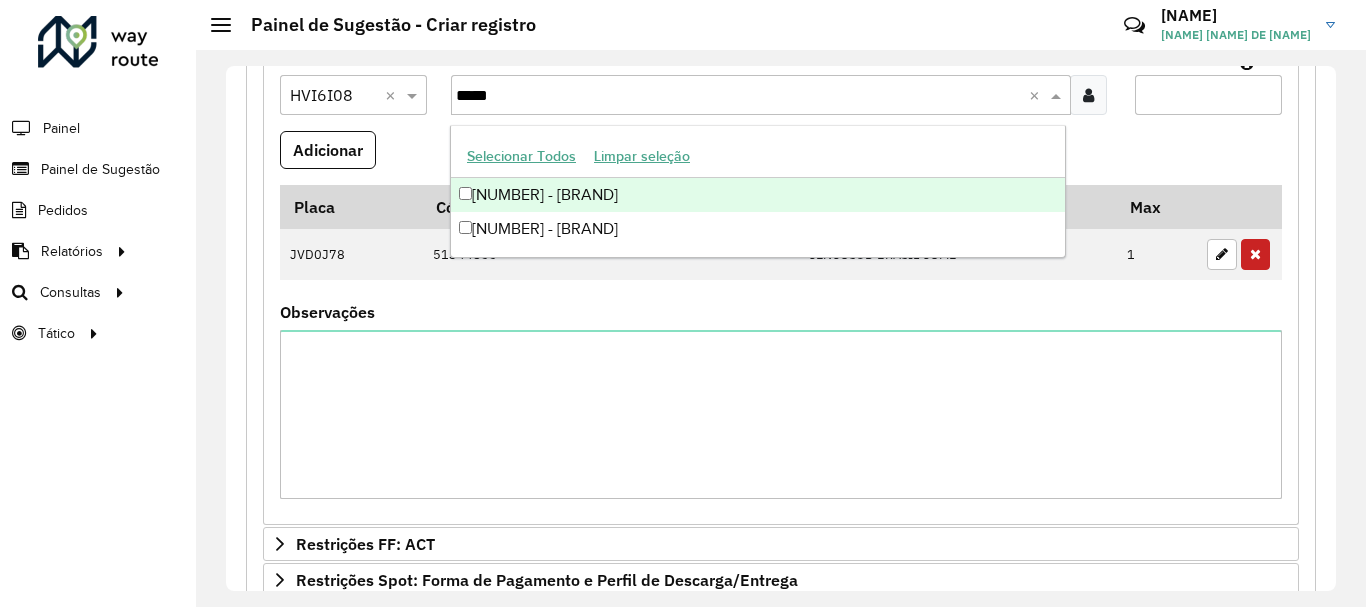 type on "*****" 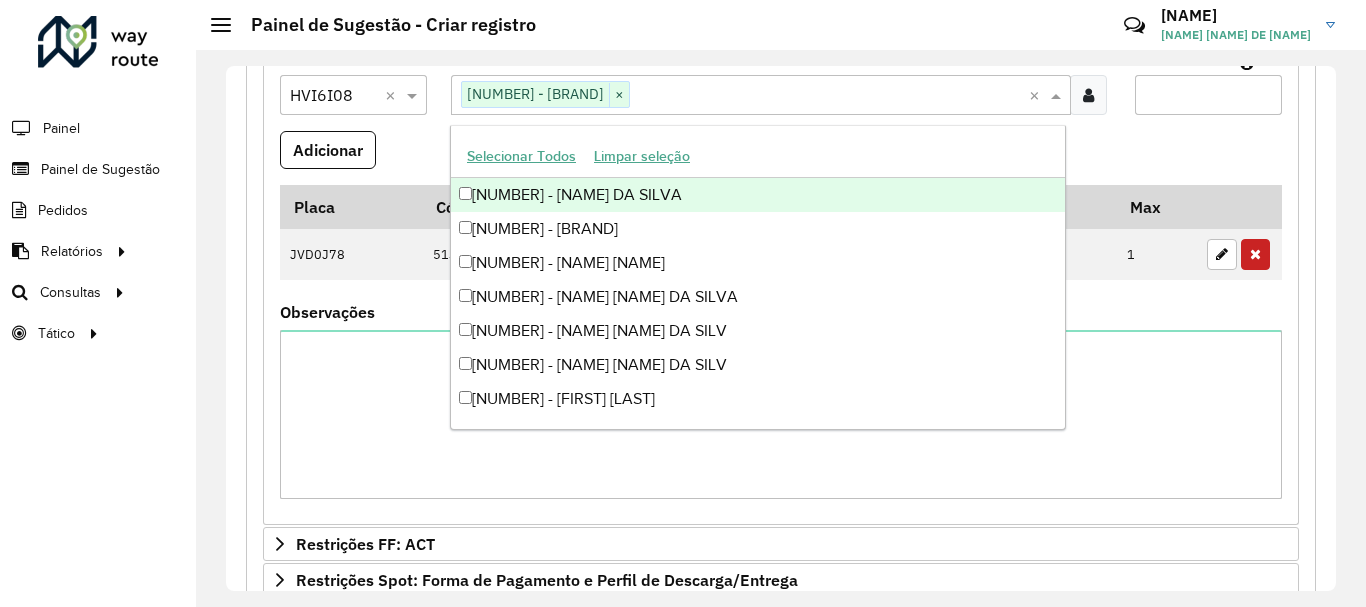 click on "Max entregas" at bounding box center [1208, 95] 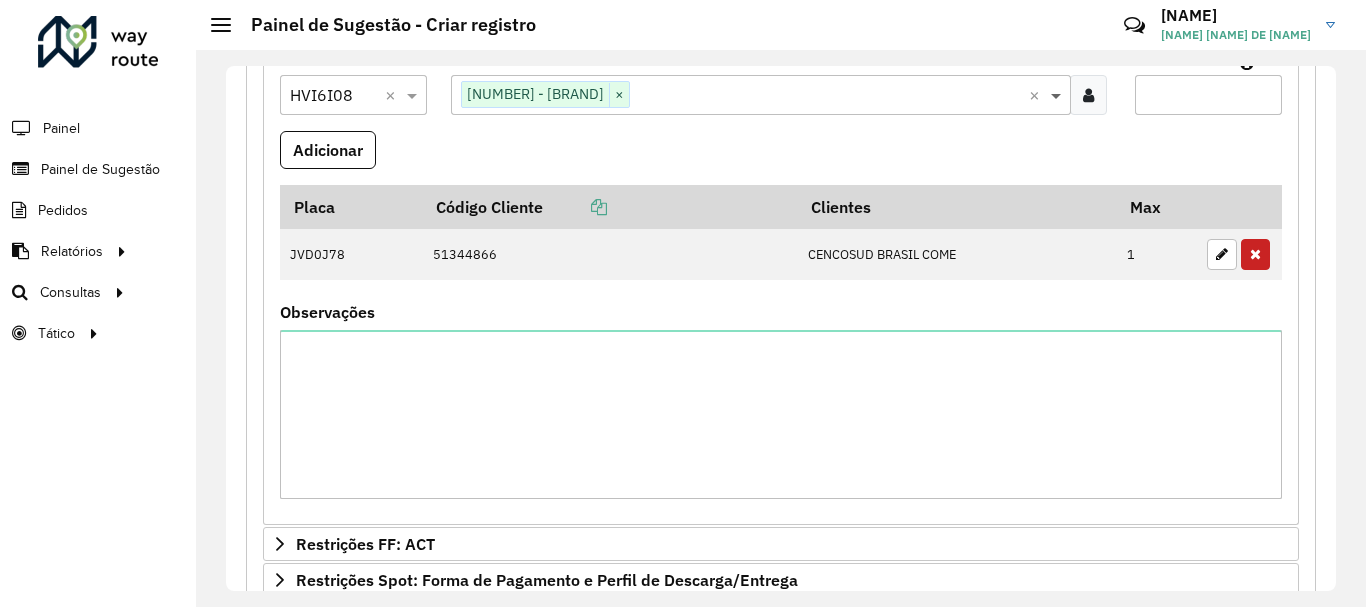 type on "*" 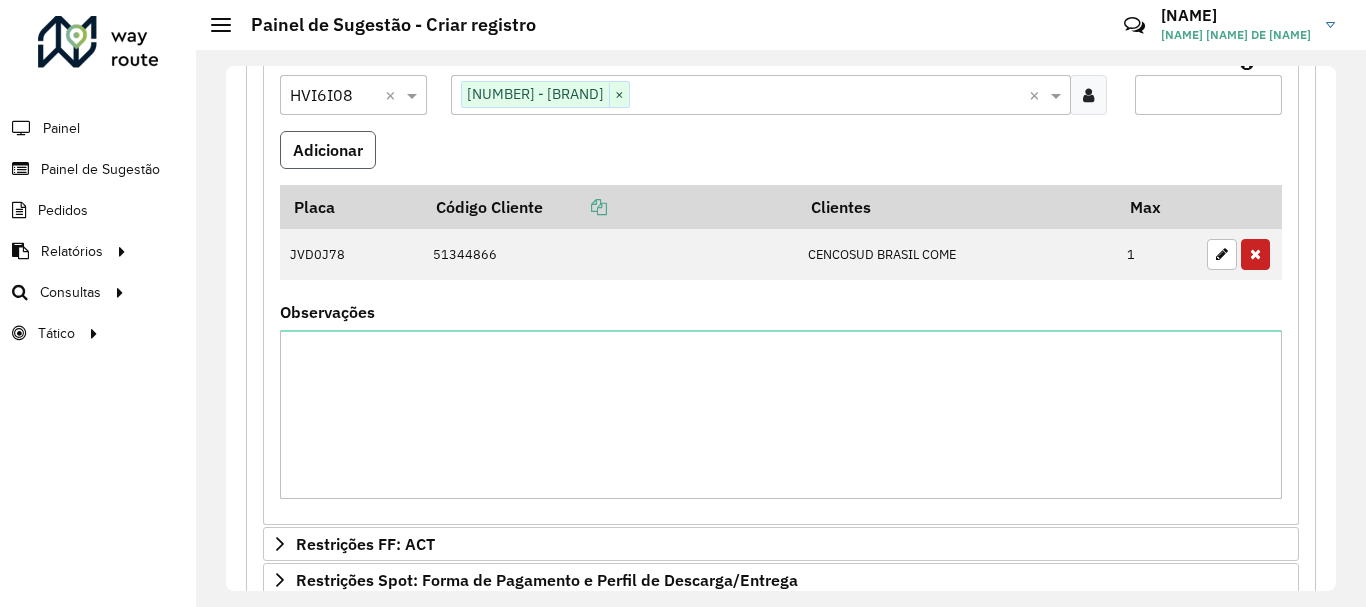 click on "Adicionar" at bounding box center [328, 150] 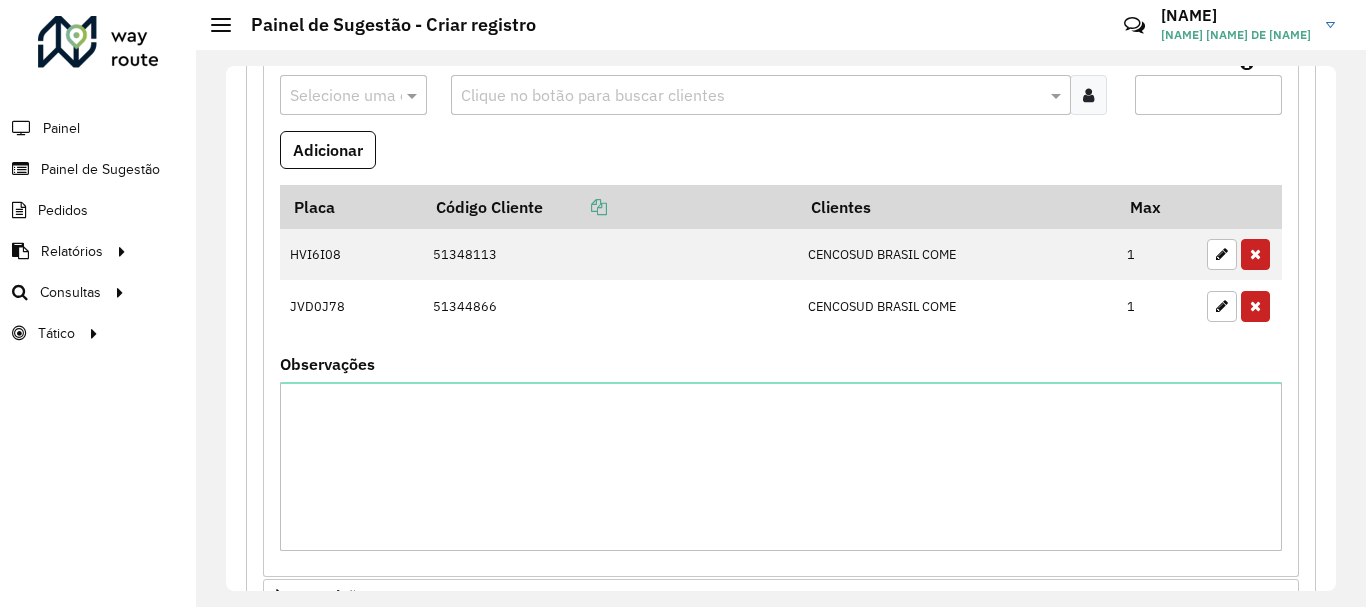 click at bounding box center (353, 95) 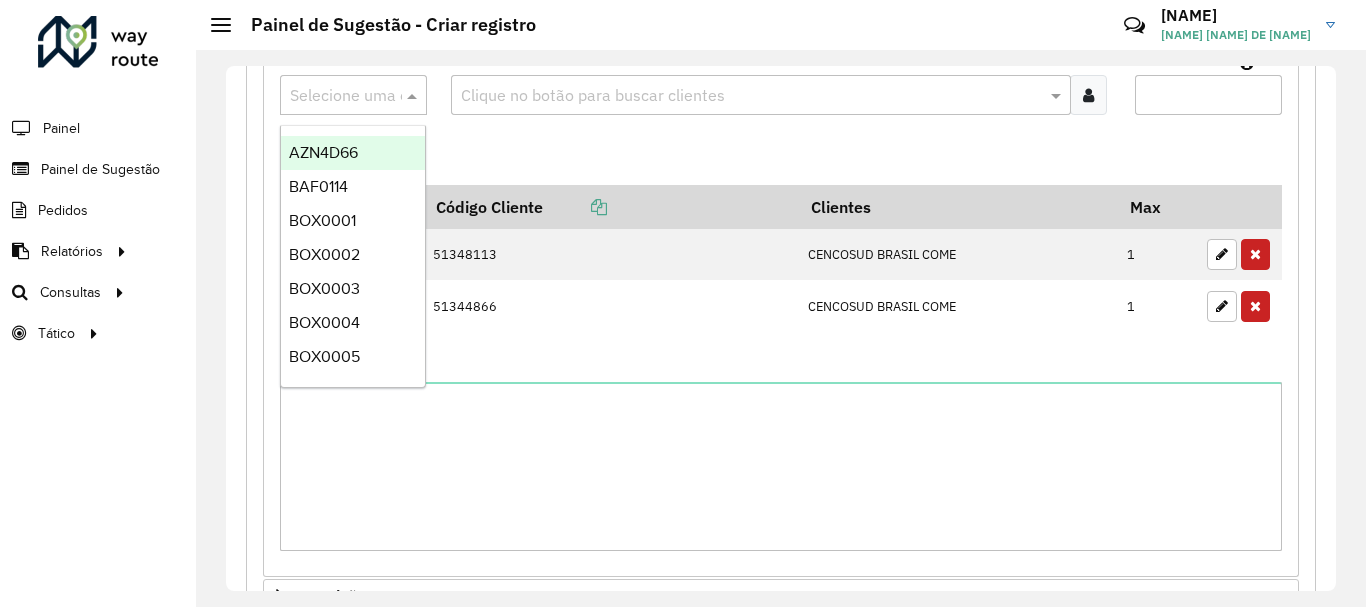 paste on "*******" 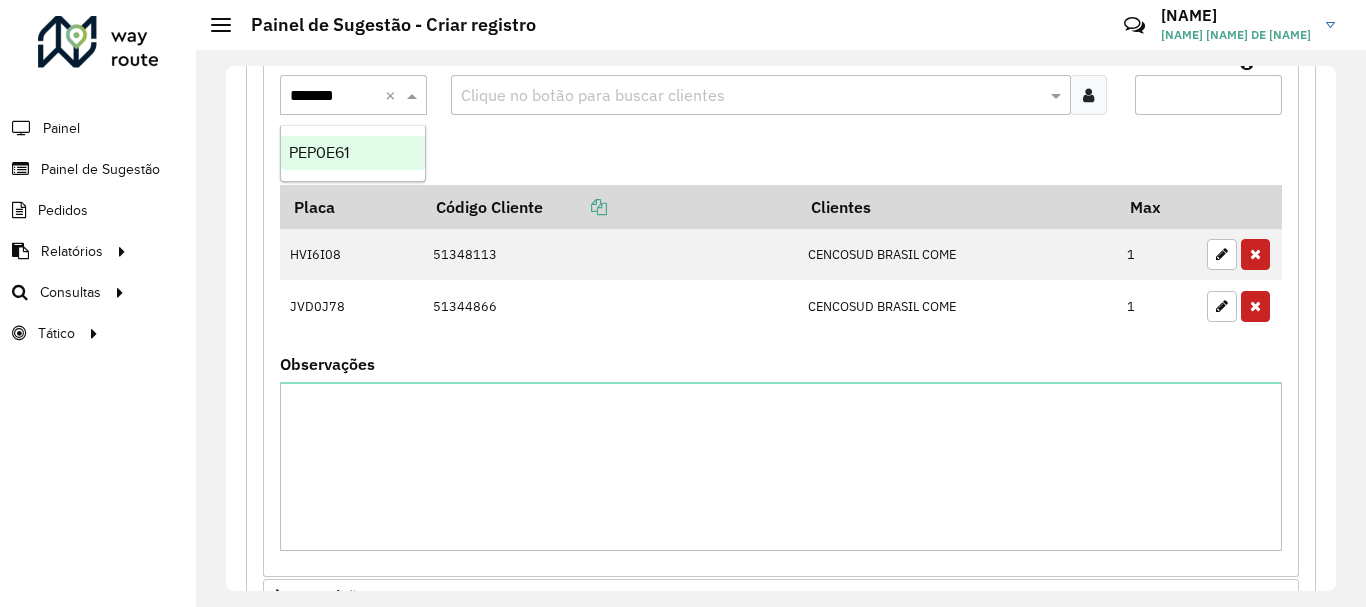 click on "PEP0E61" at bounding box center [353, 153] 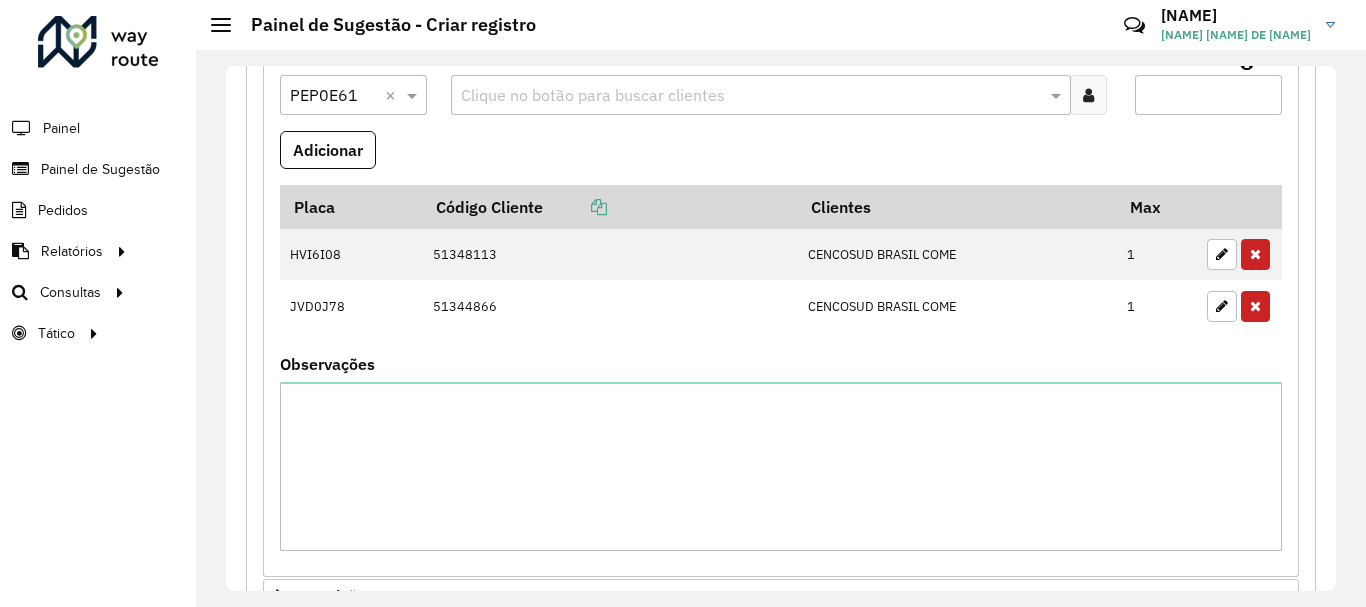 click on "Clique no botão para buscar clientes" at bounding box center (761, 95) 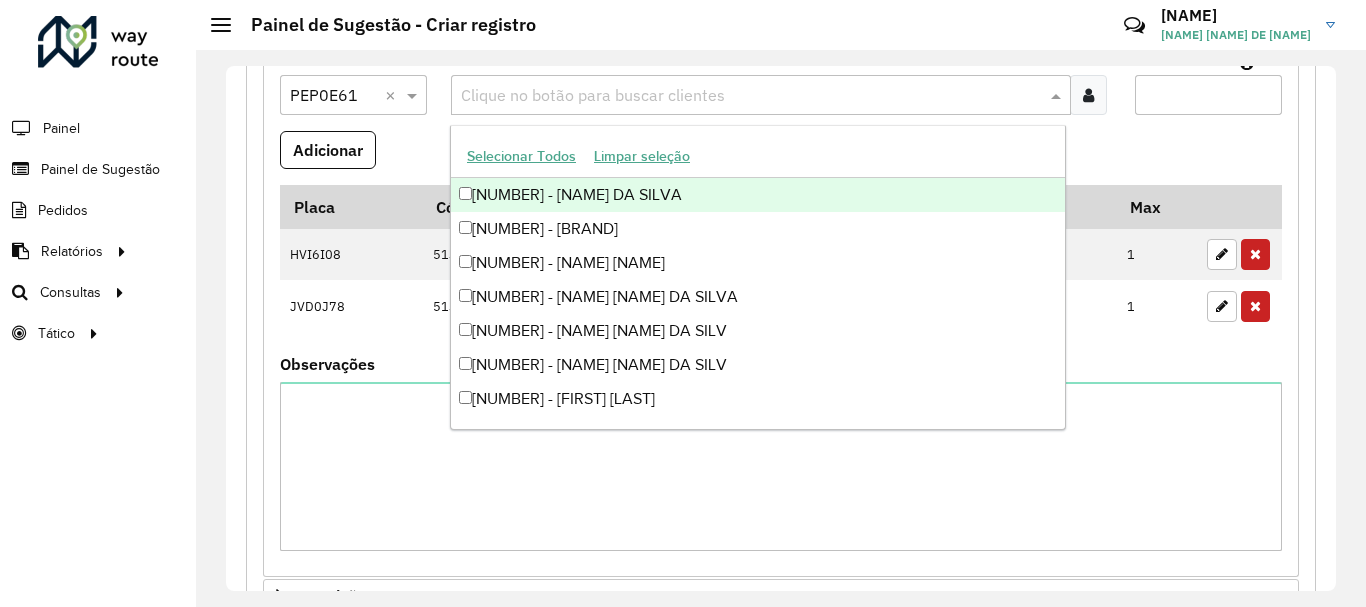 paste on "*****" 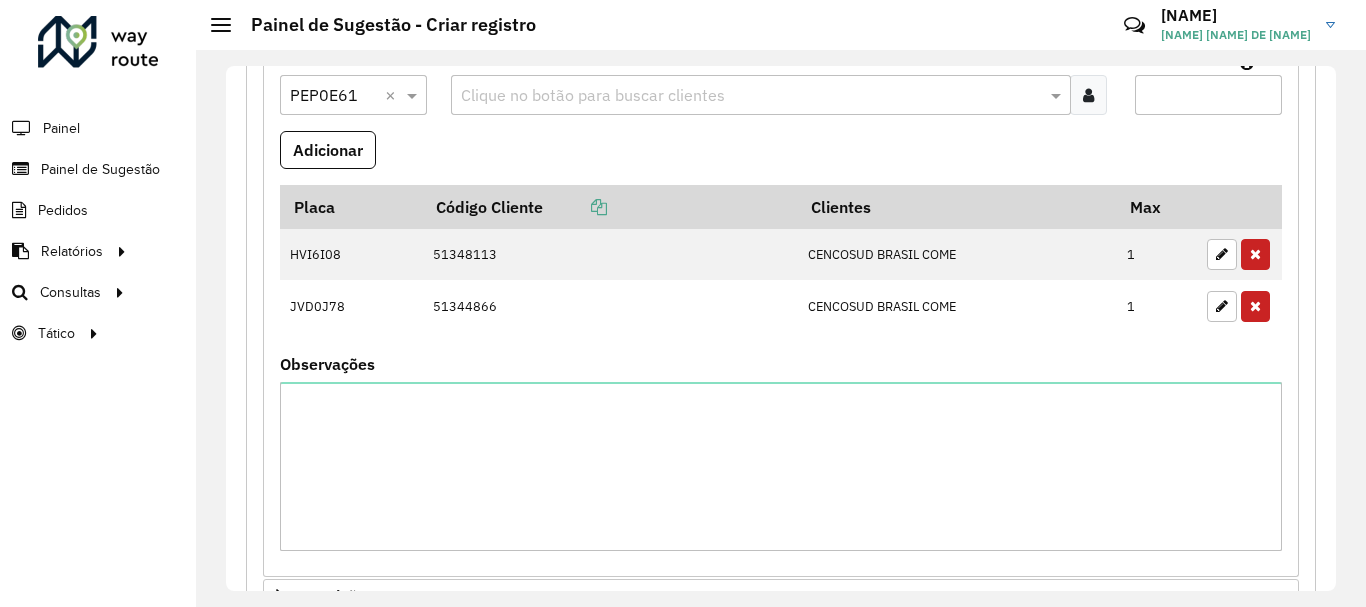 click at bounding box center (751, 96) 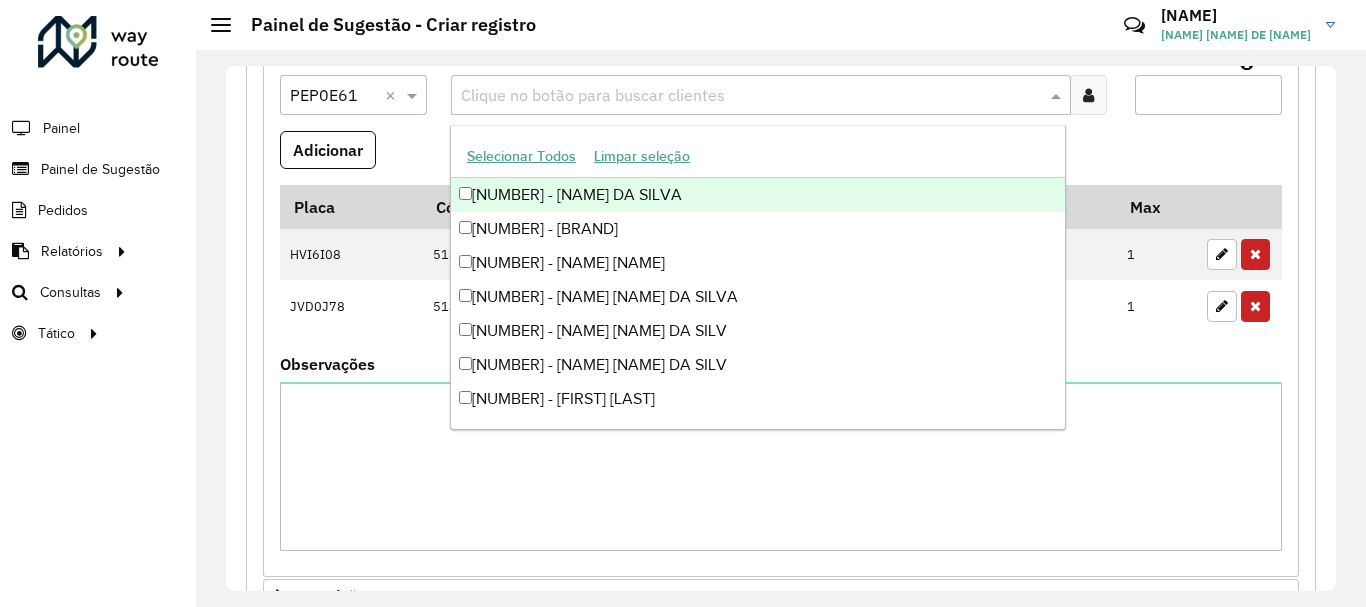 paste on "*****" 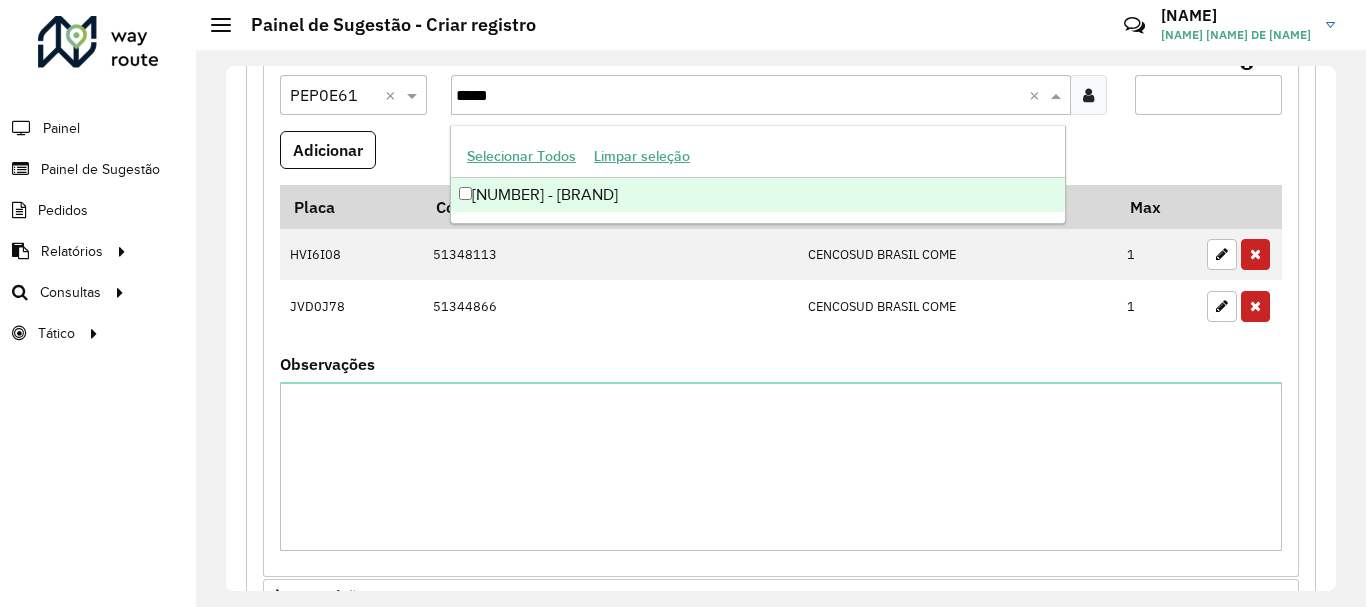 click on "[NUMBER] - [BRAND]" at bounding box center [758, 195] 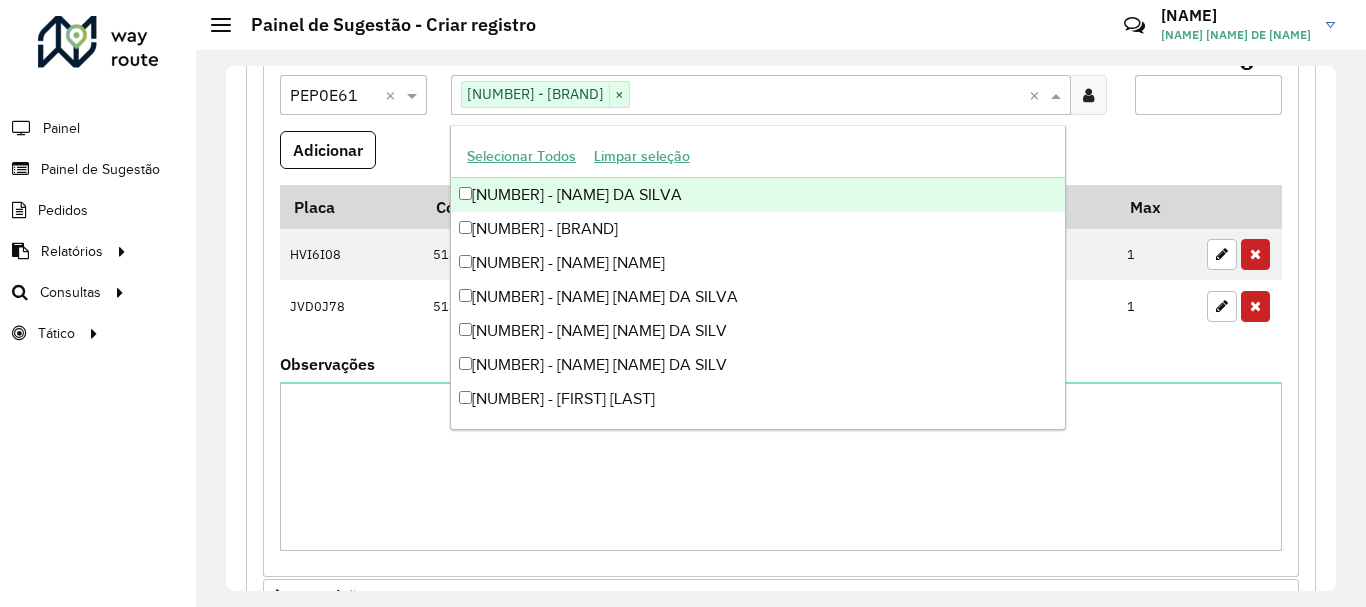 click on "Max entregas" at bounding box center [1208, 95] 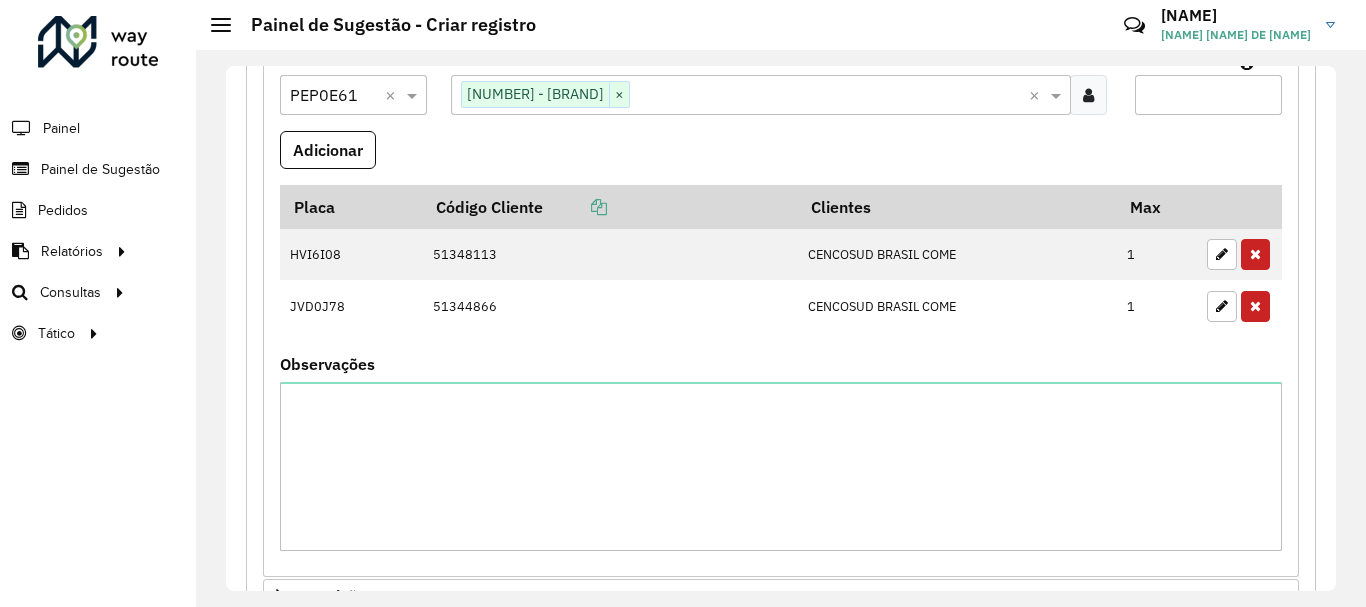 type on "*" 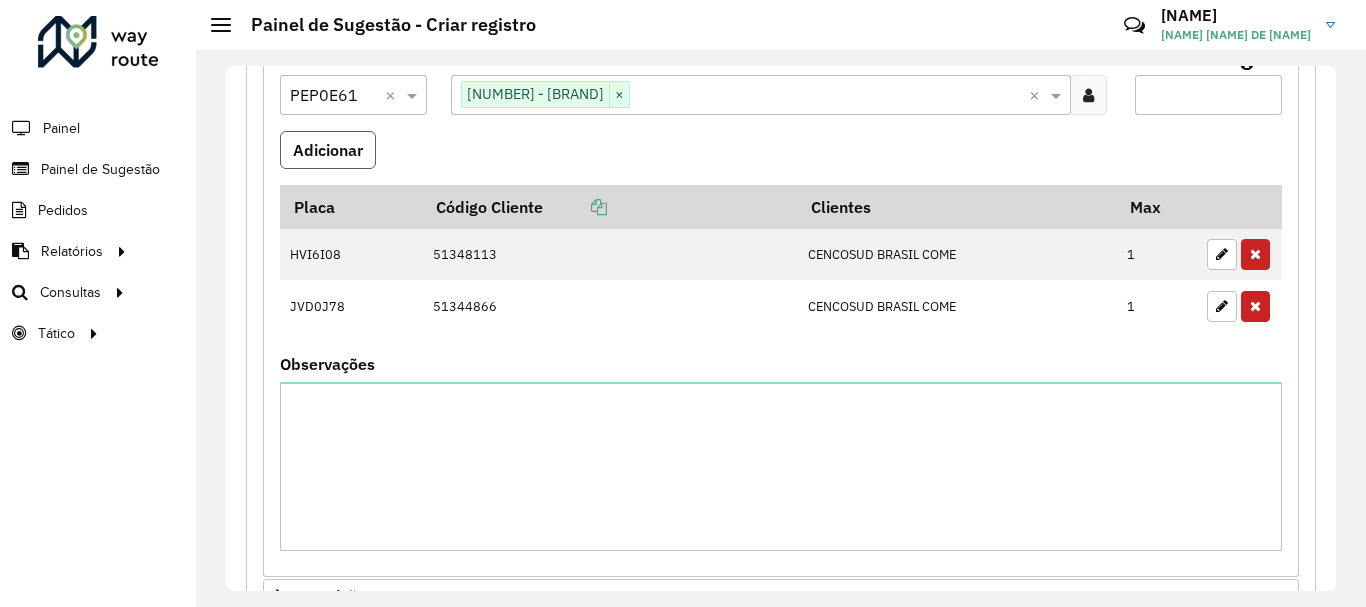 click on "Adicionar" at bounding box center [328, 150] 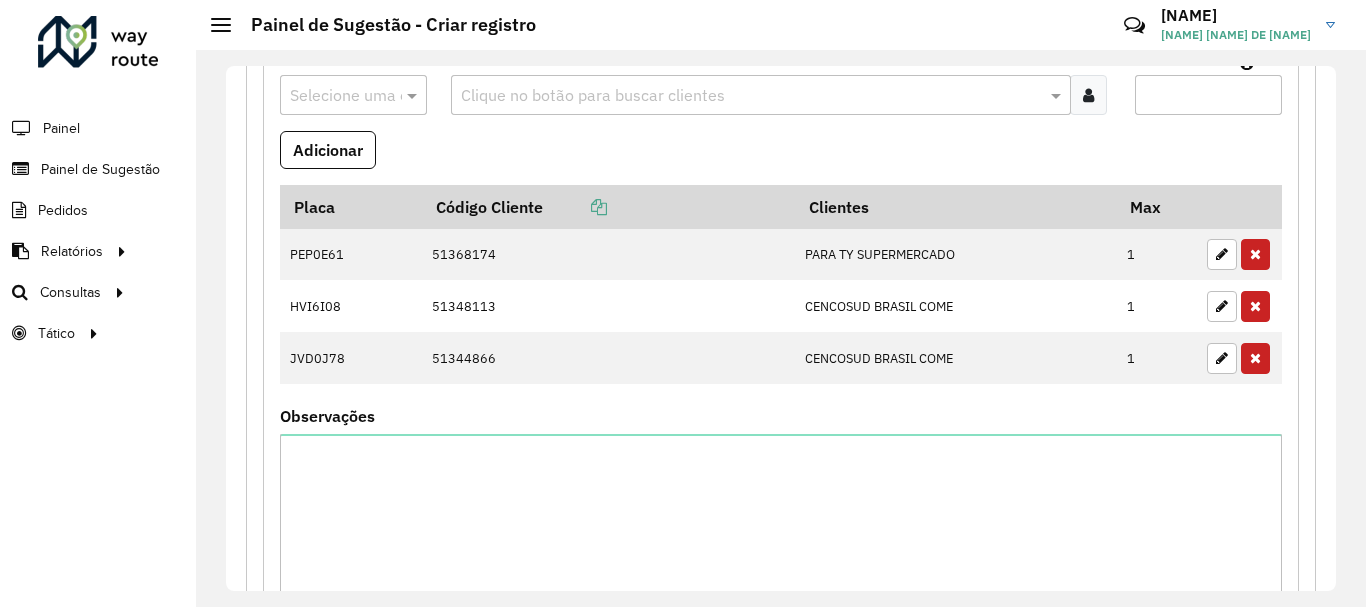 click at bounding box center [353, 95] 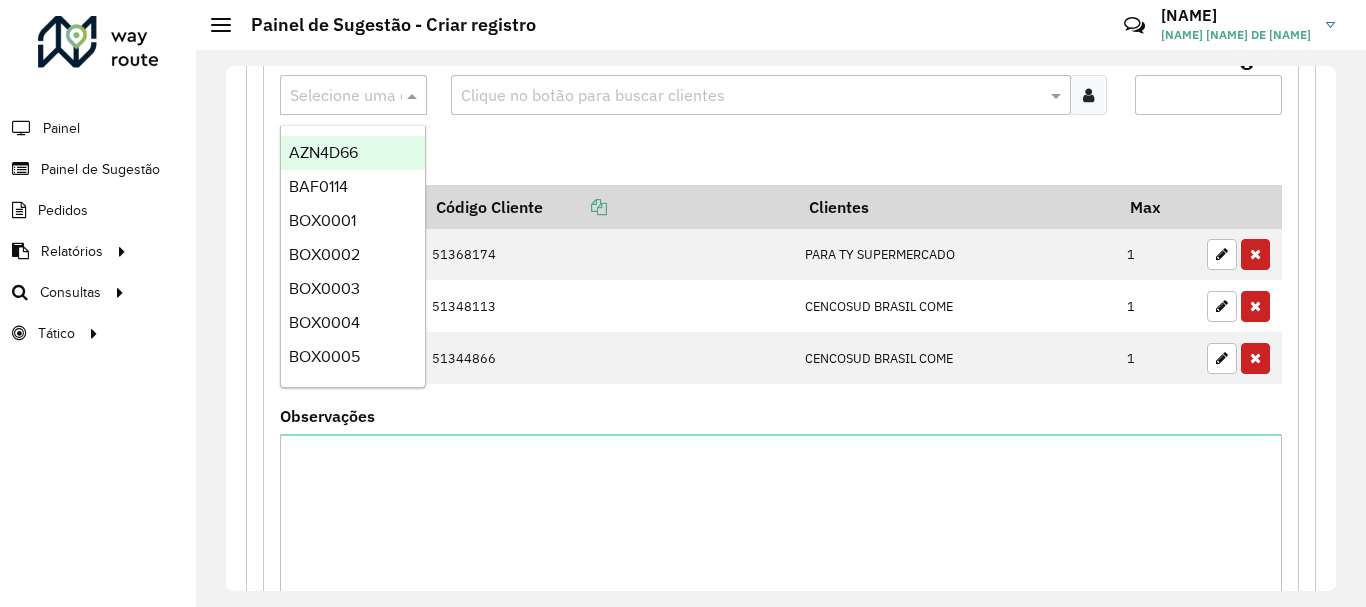 paste on "*******" 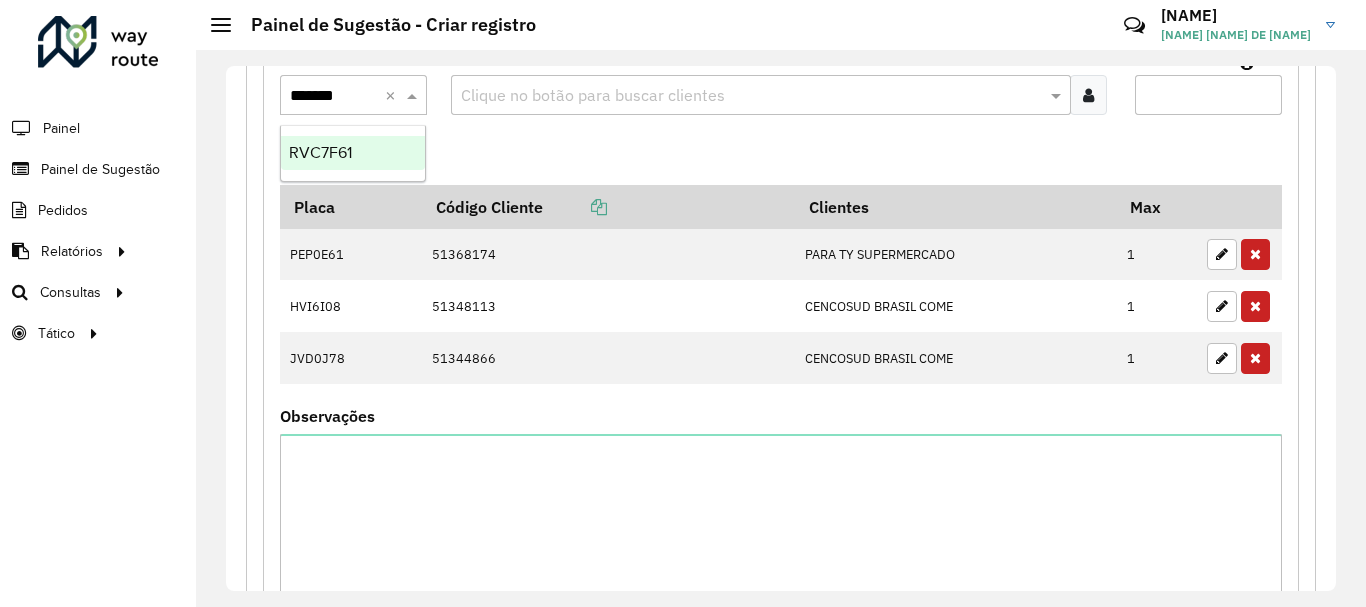 click on "RVC7F61" at bounding box center [353, 153] 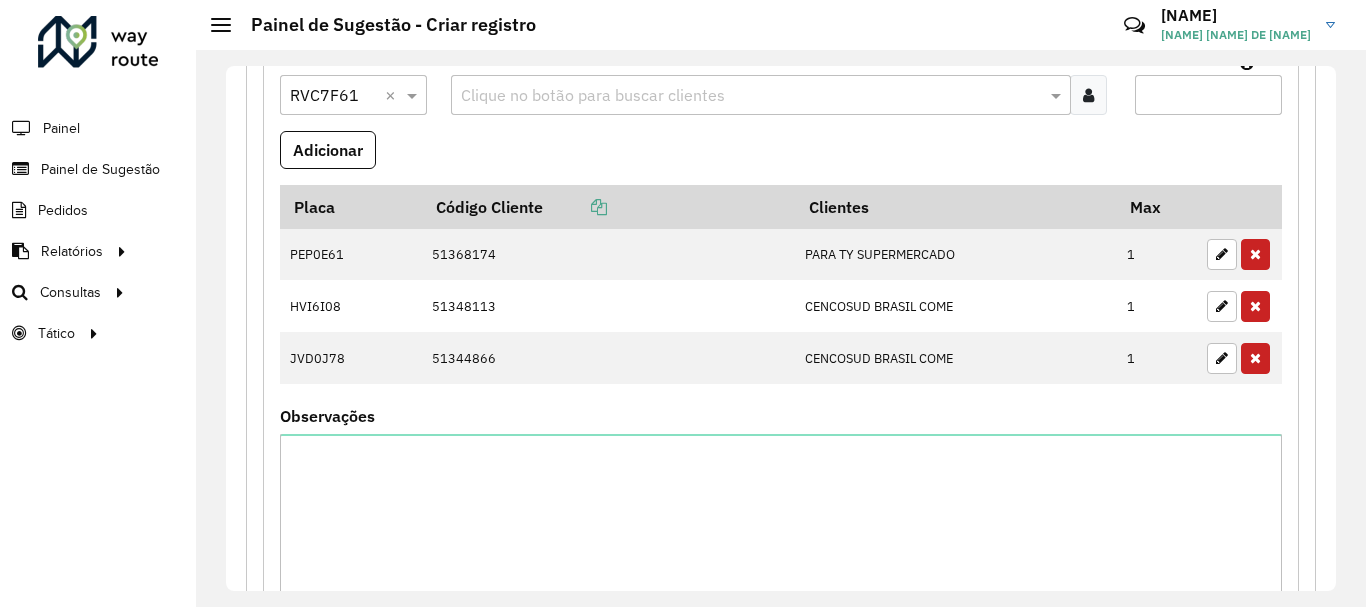 click at bounding box center (751, 96) 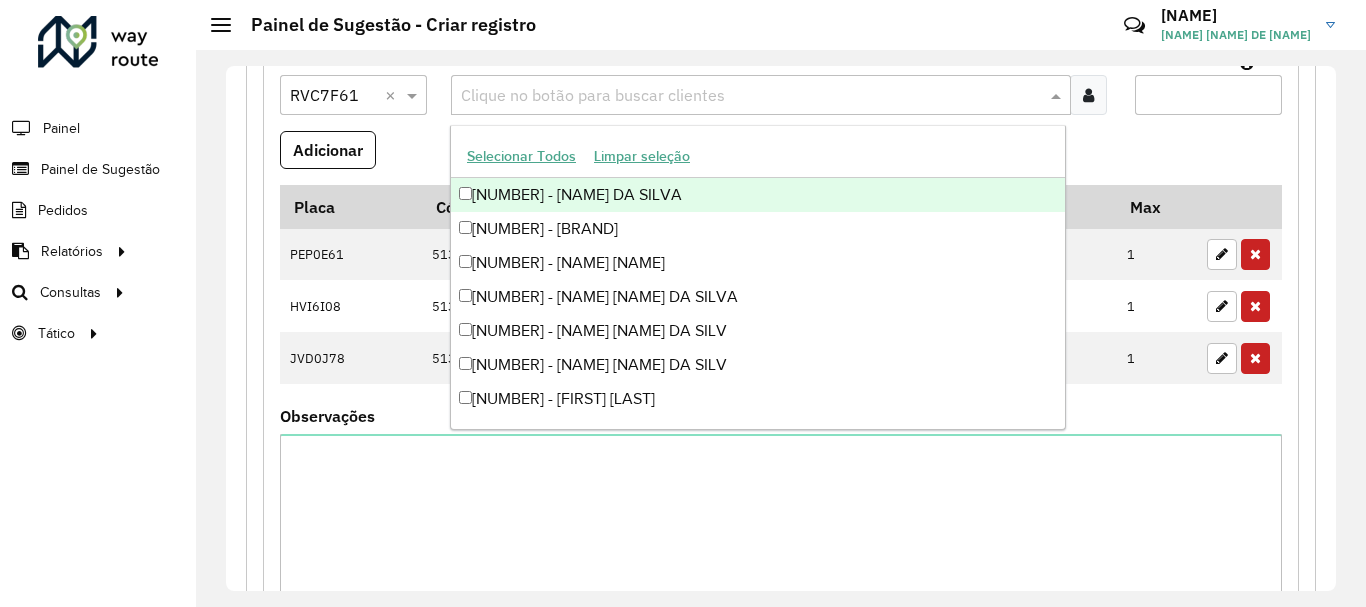 paste on "*****" 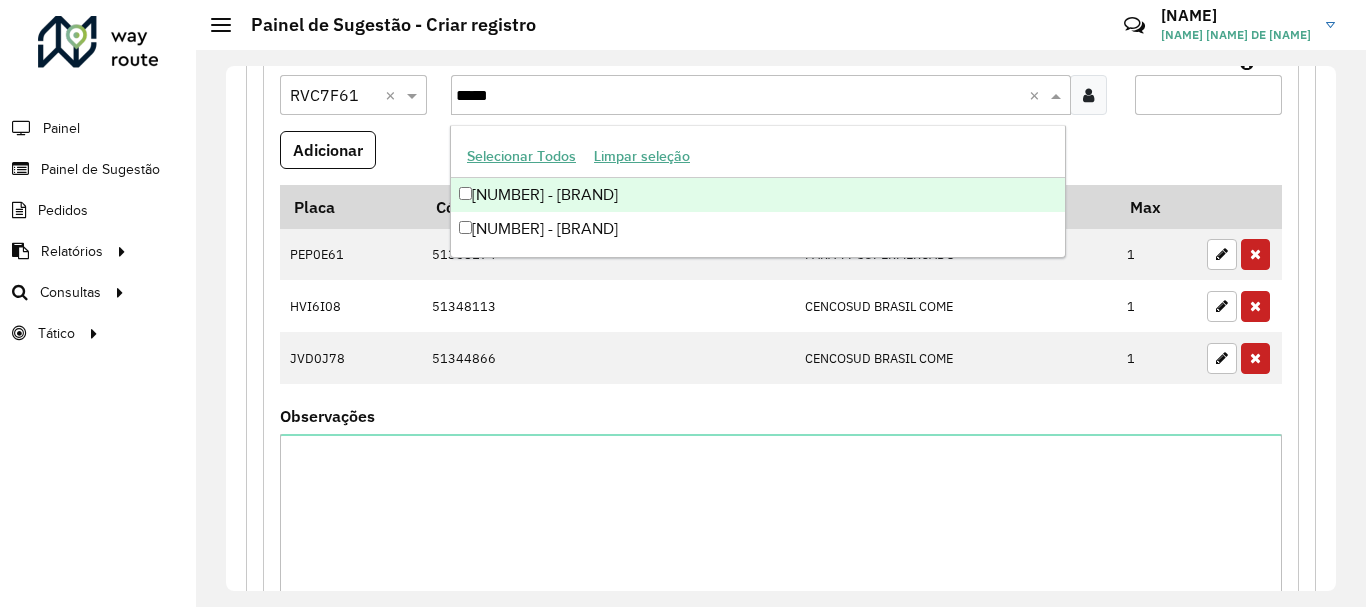 click on "[NUMBER] - [BRAND]" at bounding box center (758, 195) 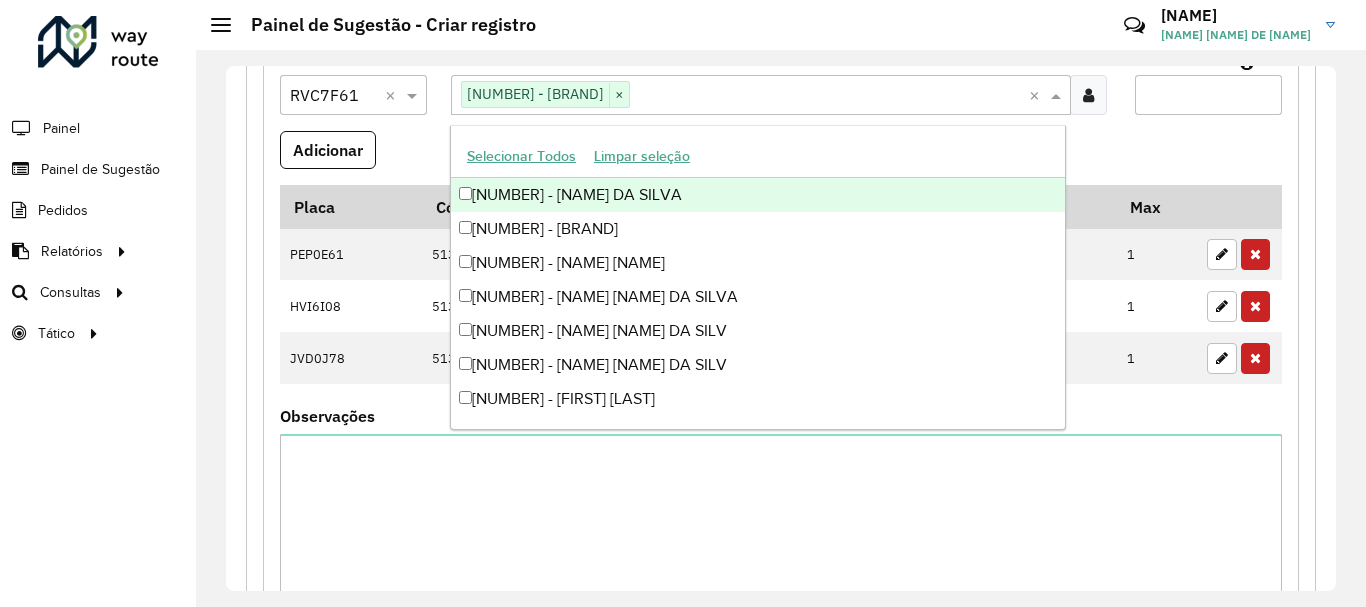 click on "Max entregas" at bounding box center [1208, 95] 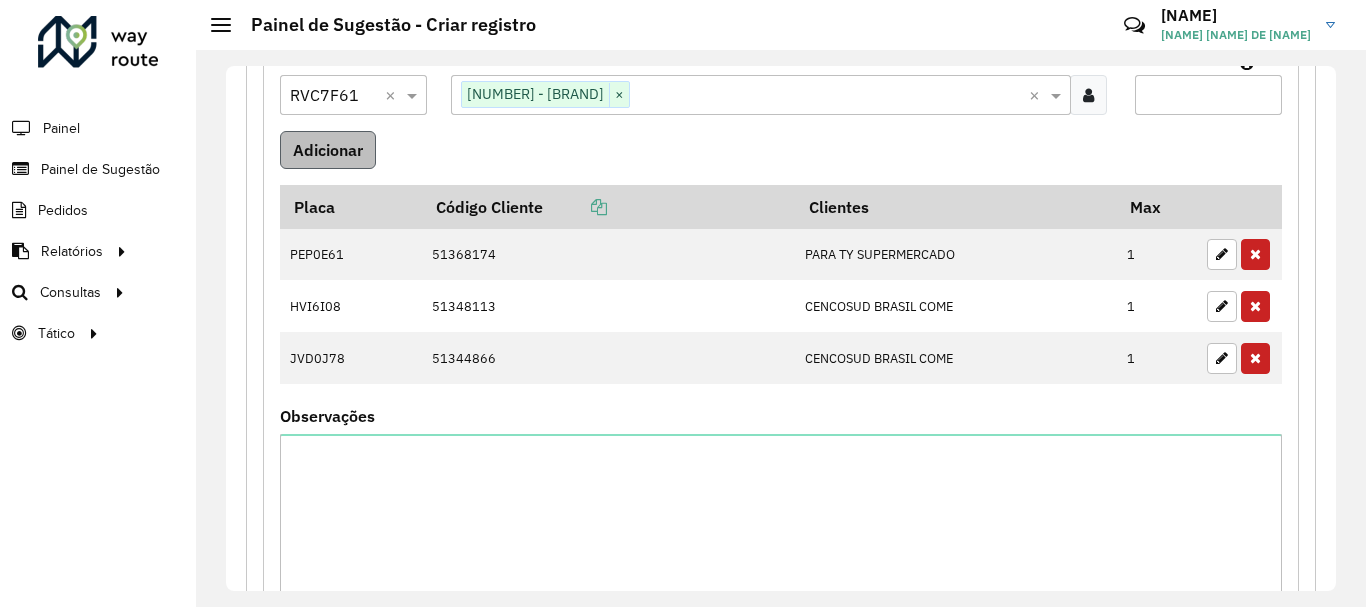 type on "*" 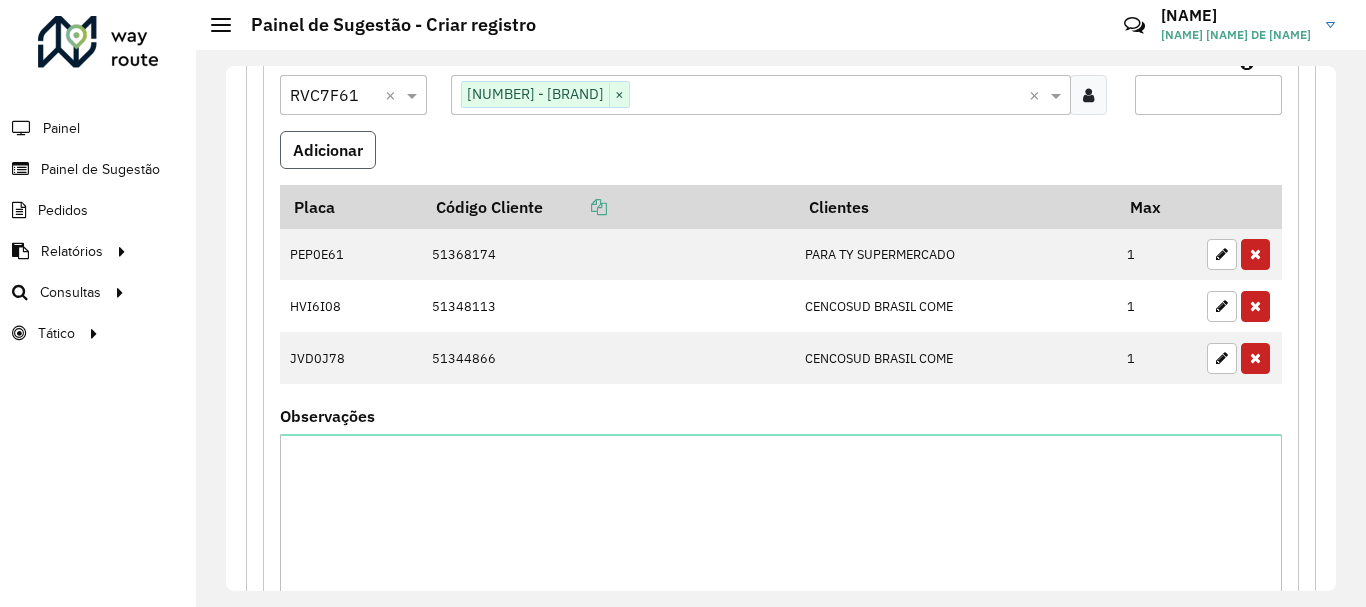 click on "Adicionar" at bounding box center (328, 150) 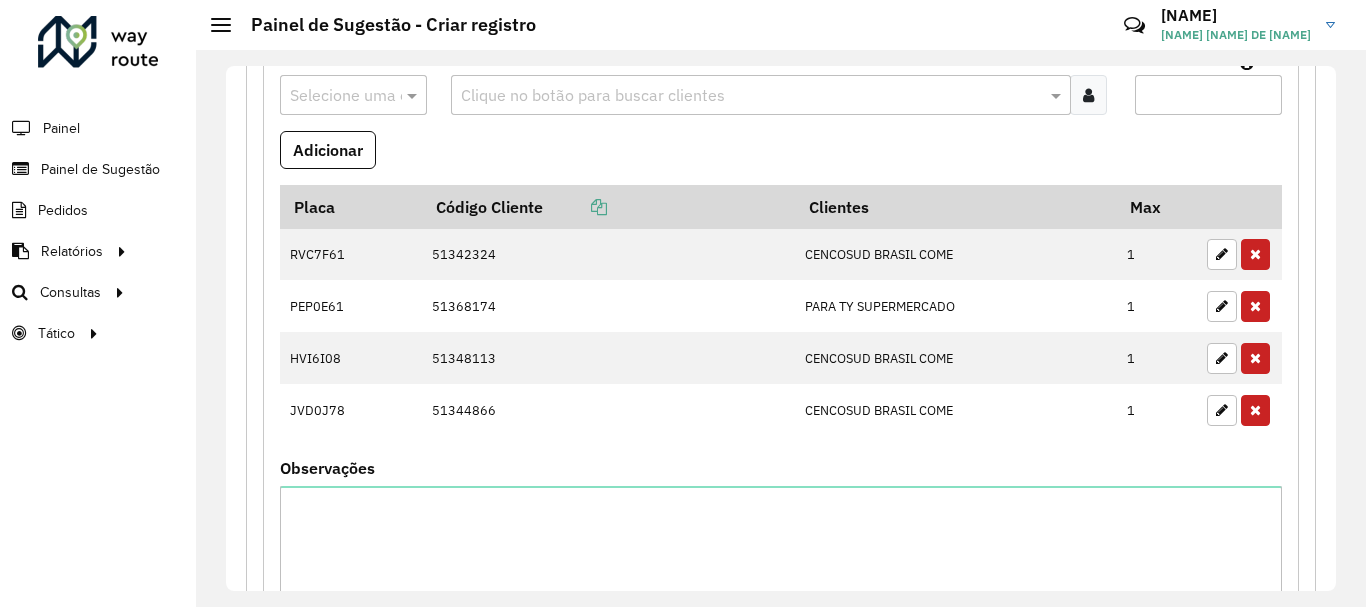 click at bounding box center [333, 96] 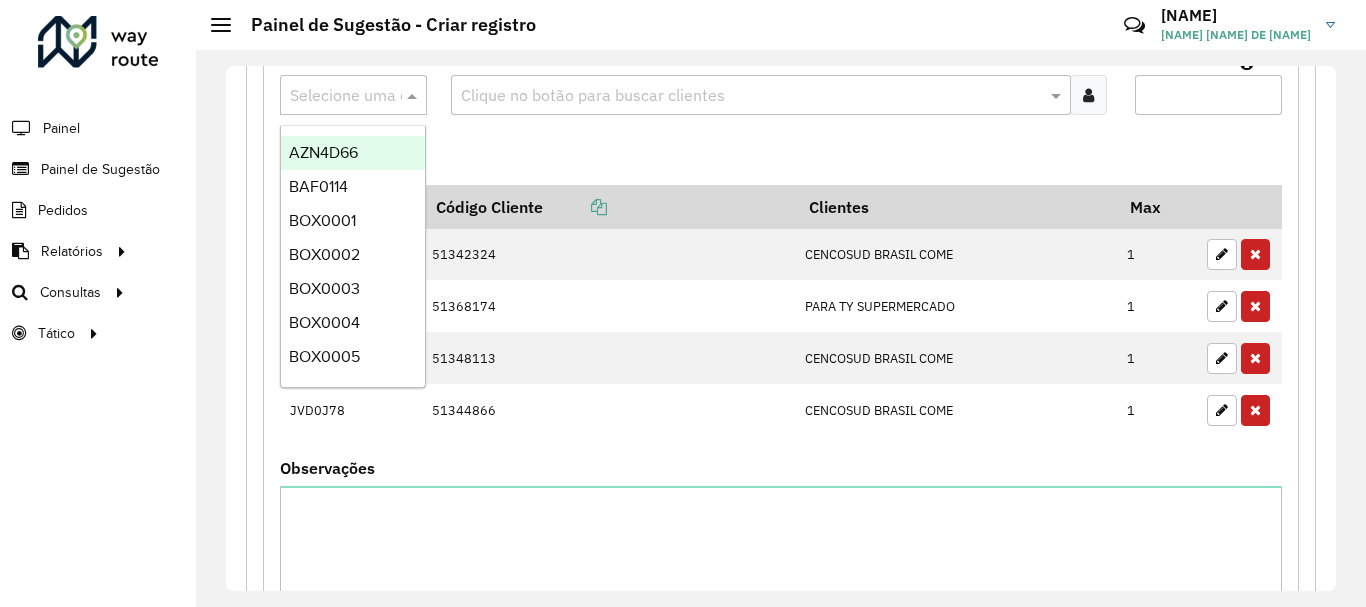paste on "*******" 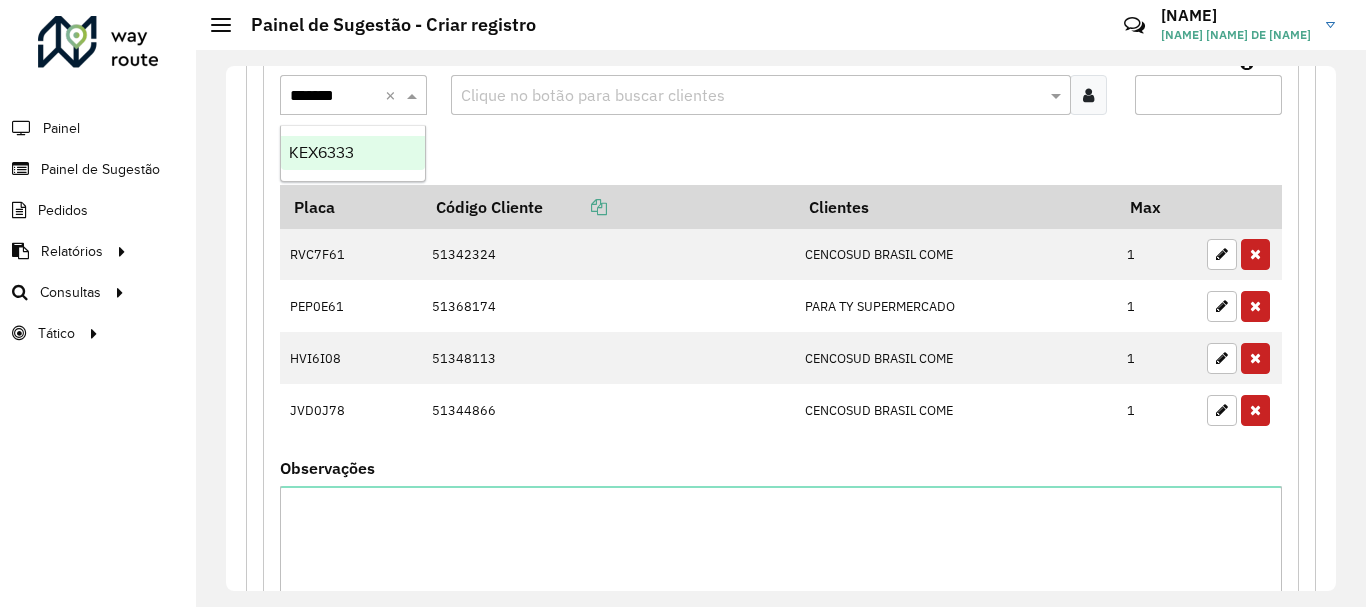 click on "KEX6333" at bounding box center (353, 153) 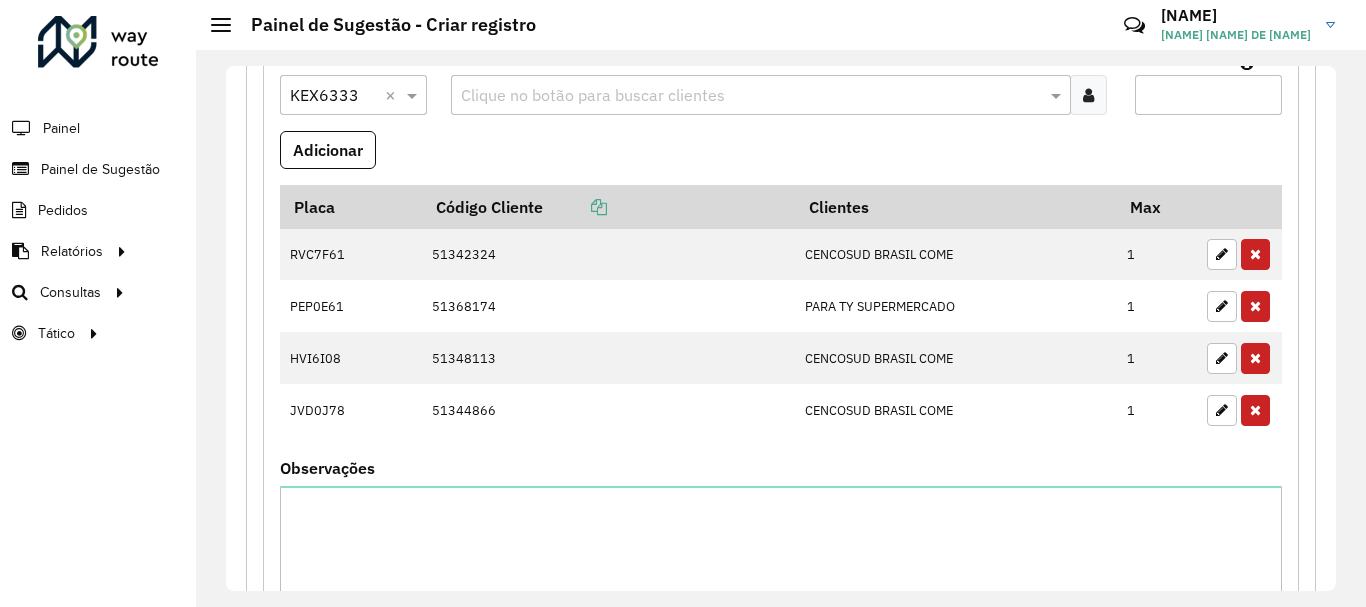 click at bounding box center (751, 96) 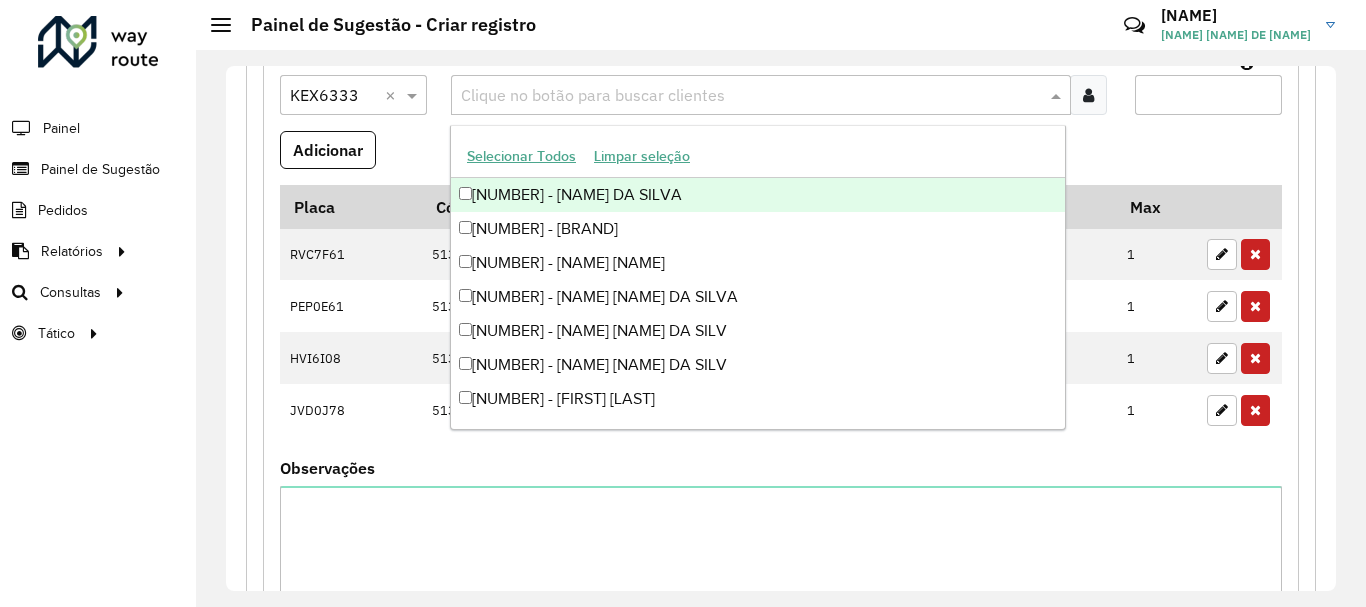 paste on "*****" 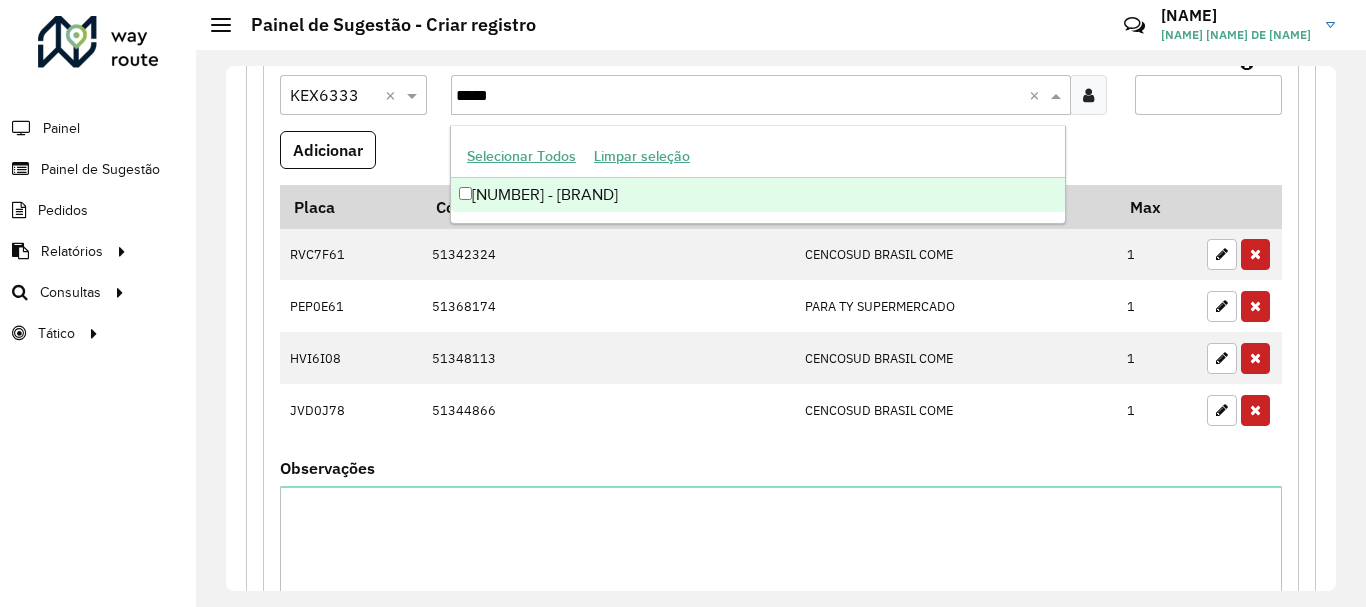 click on "[NUMBER] - [BRAND]" at bounding box center (758, 195) 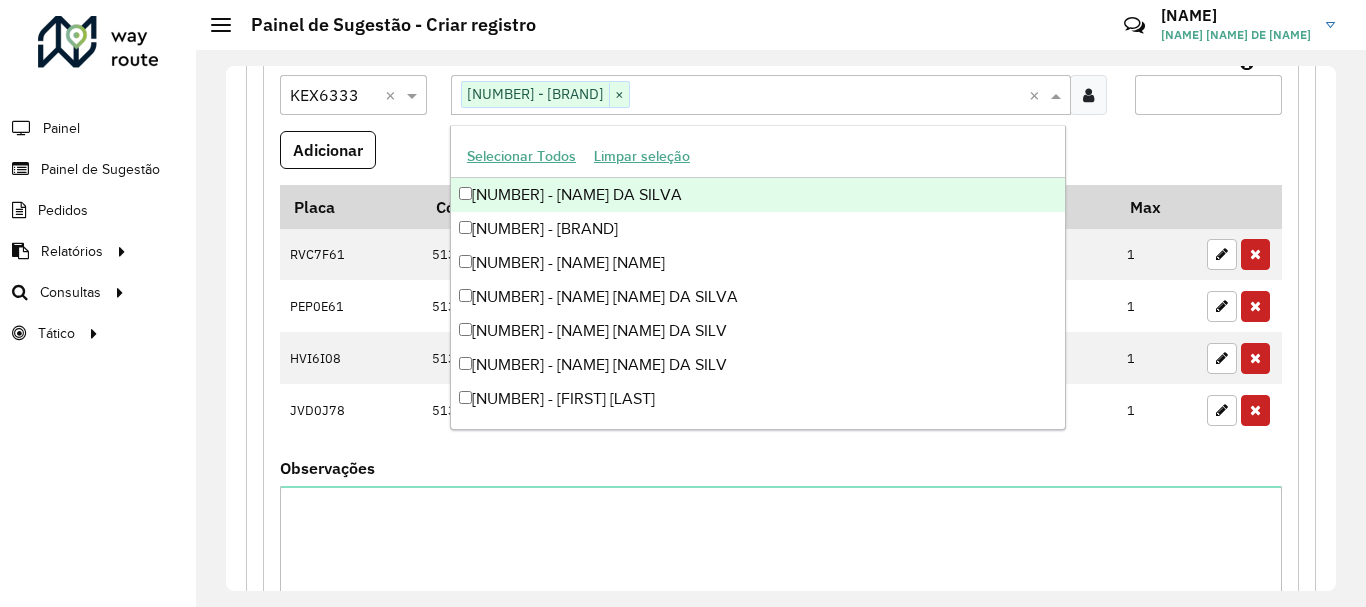 click at bounding box center [829, 96] 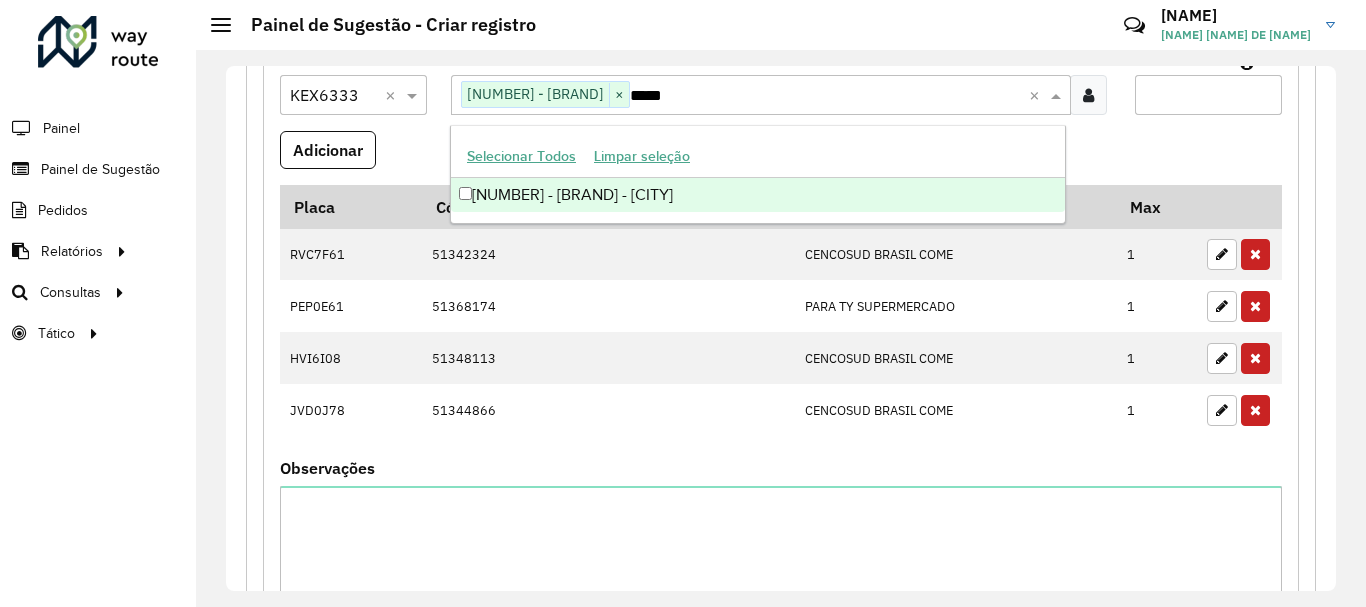 click on "[NUMBER] - [BRAND] - [CITY]" at bounding box center (758, 195) 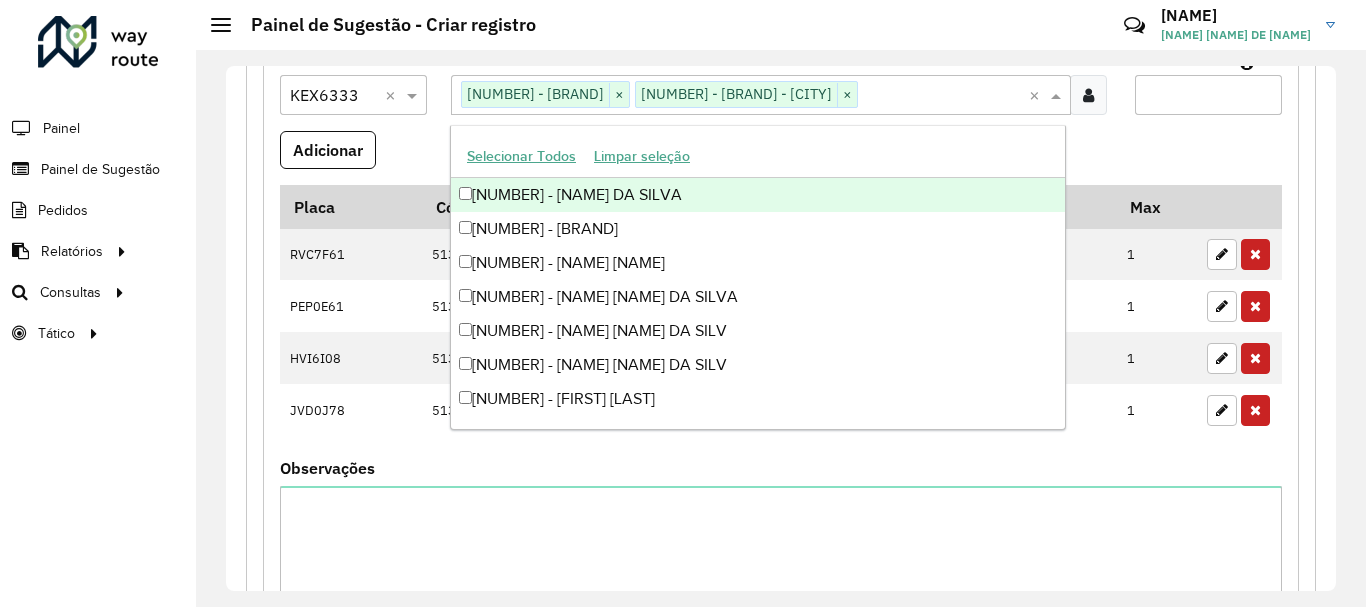 click on "Max entregas" at bounding box center [1208, 95] 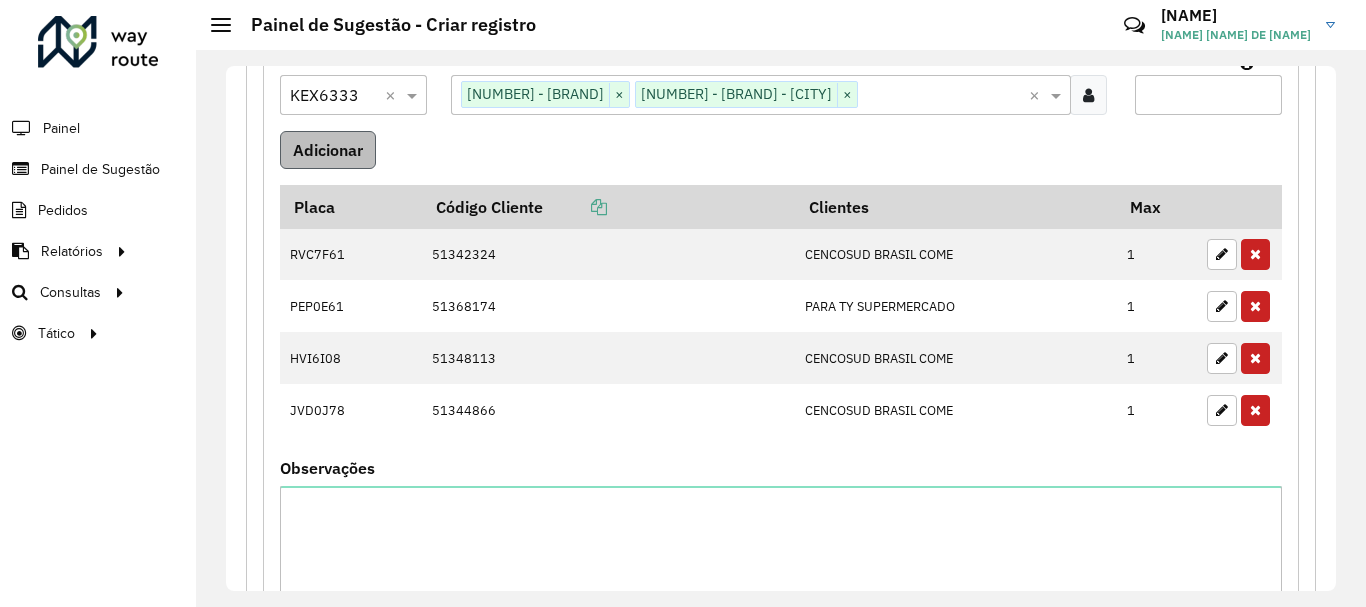 type on "*" 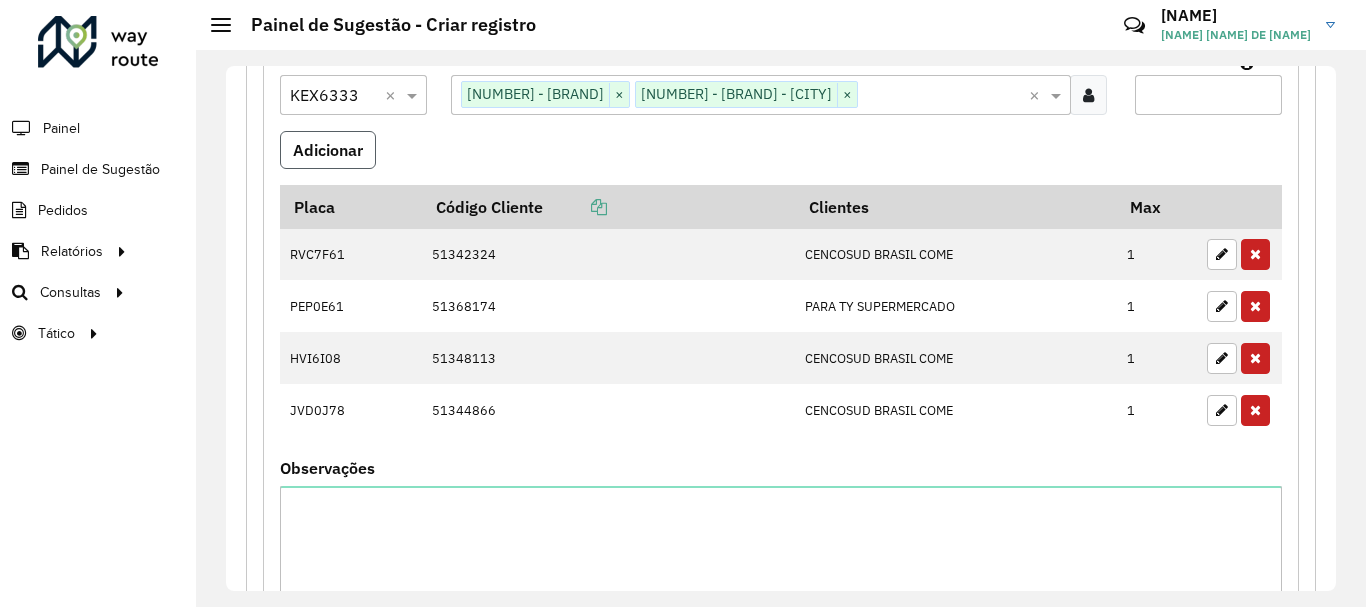 click on "Adicionar" at bounding box center (328, 150) 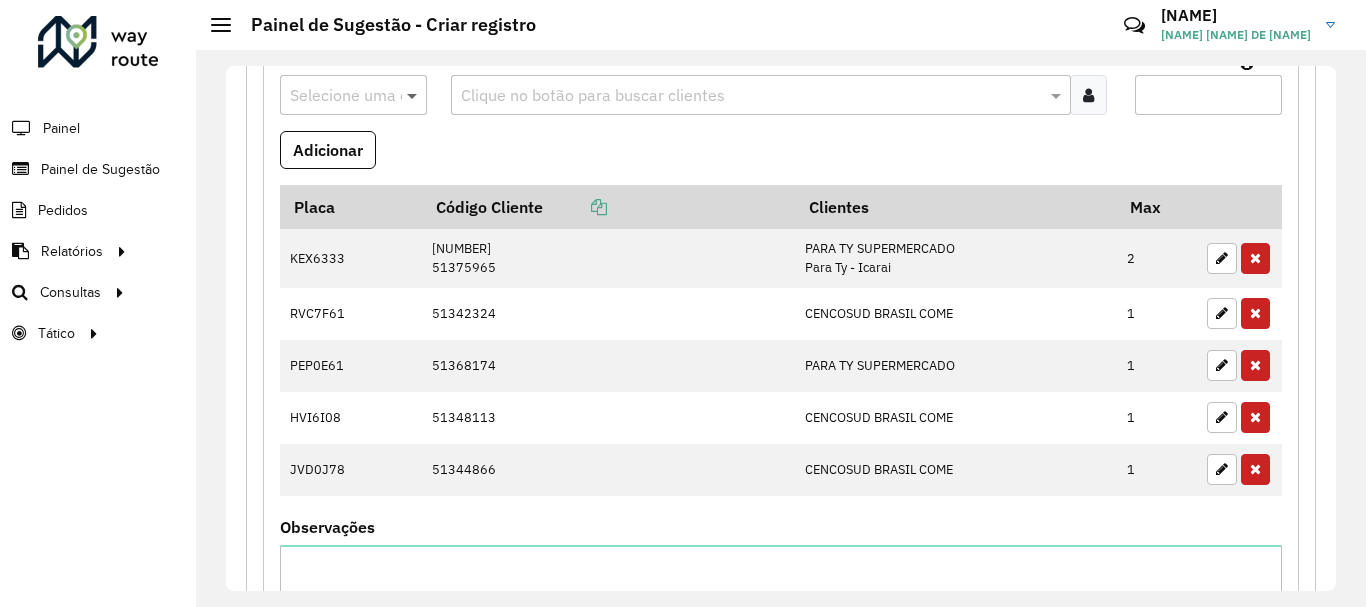 click at bounding box center (414, 95) 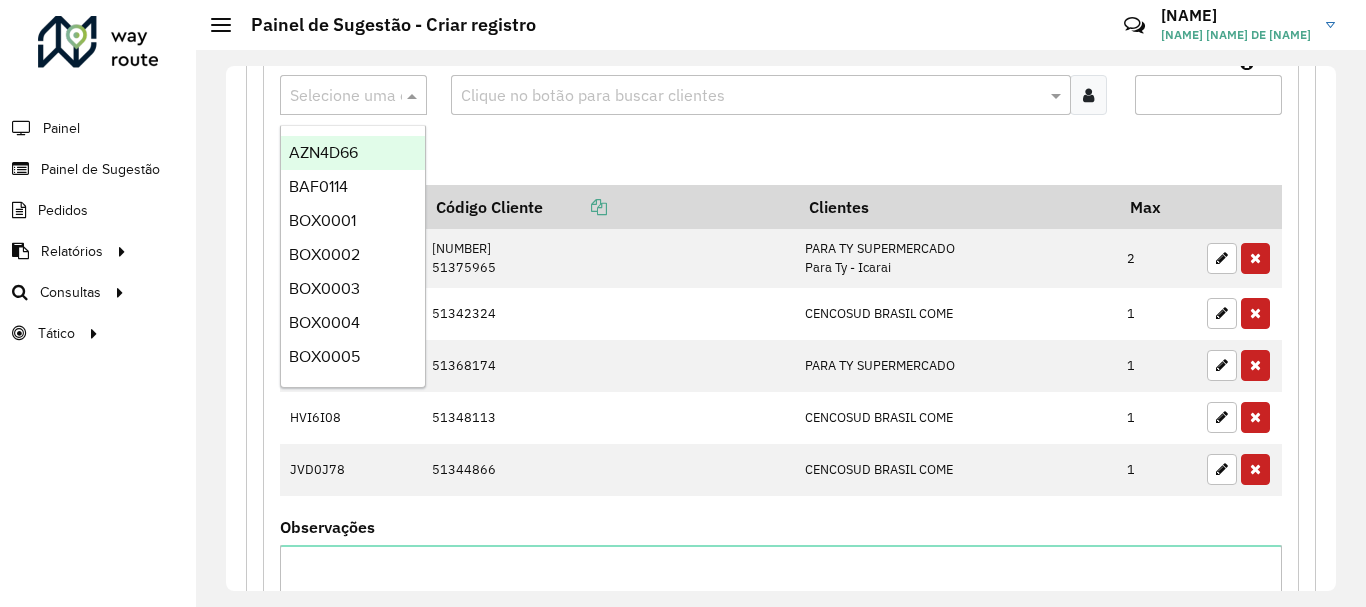 paste on "*******" 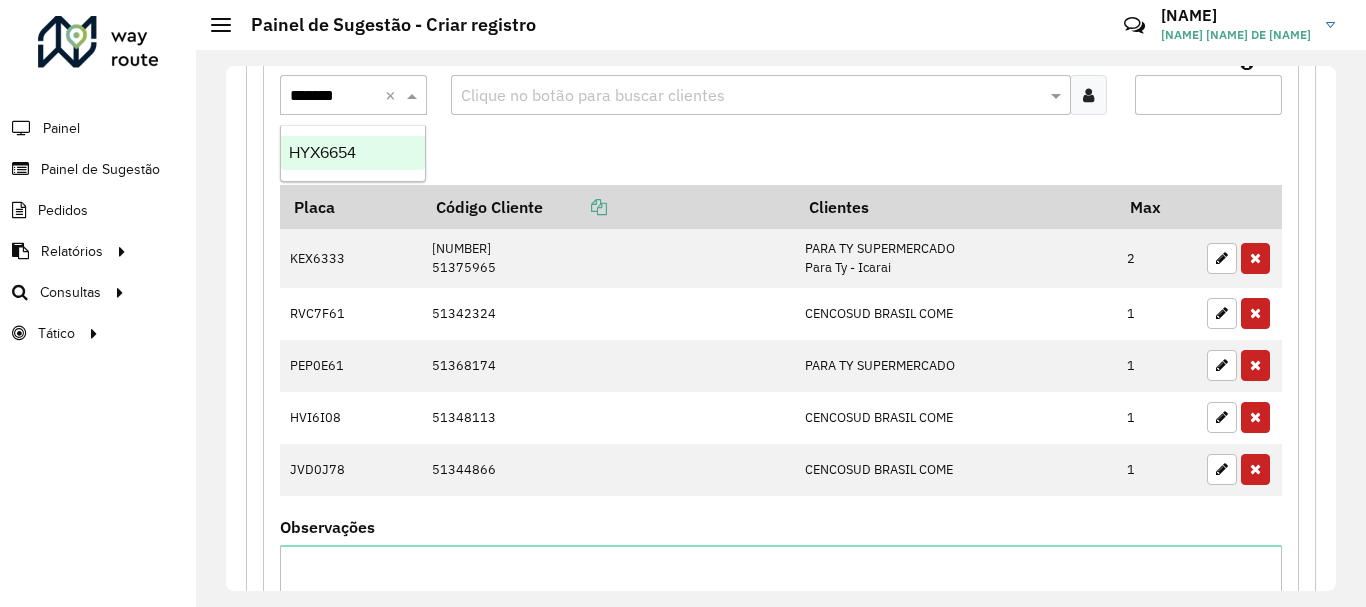 click on "HYX6654" at bounding box center (353, 153) 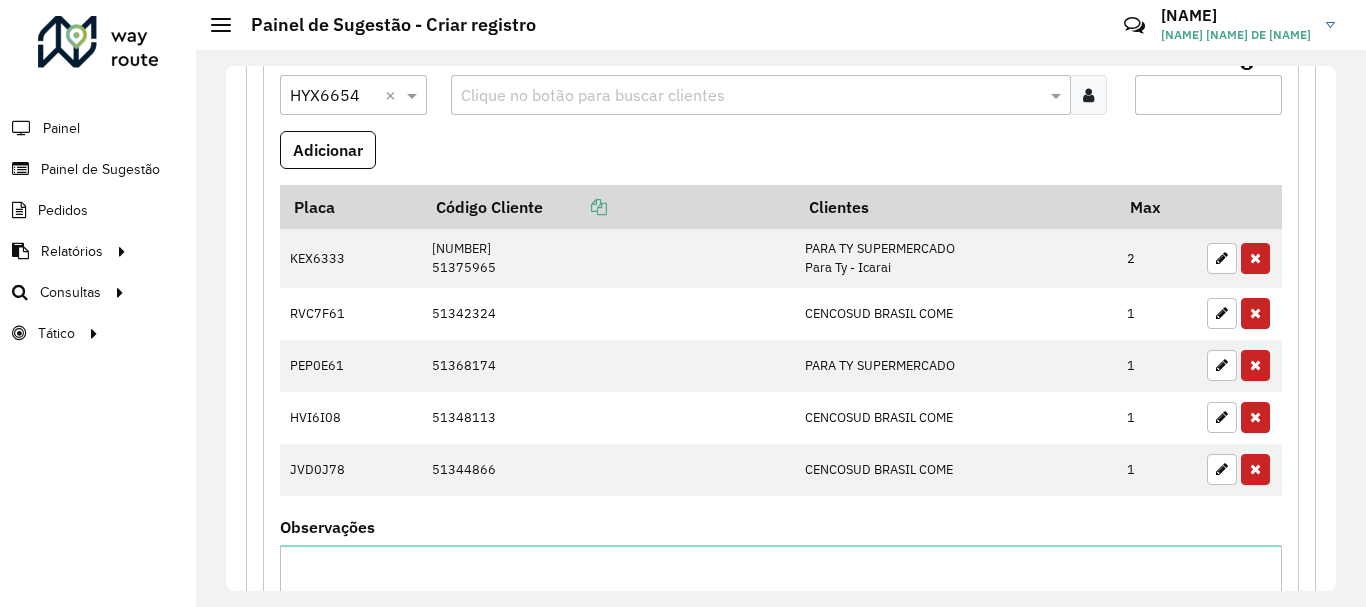 click at bounding box center (751, 96) 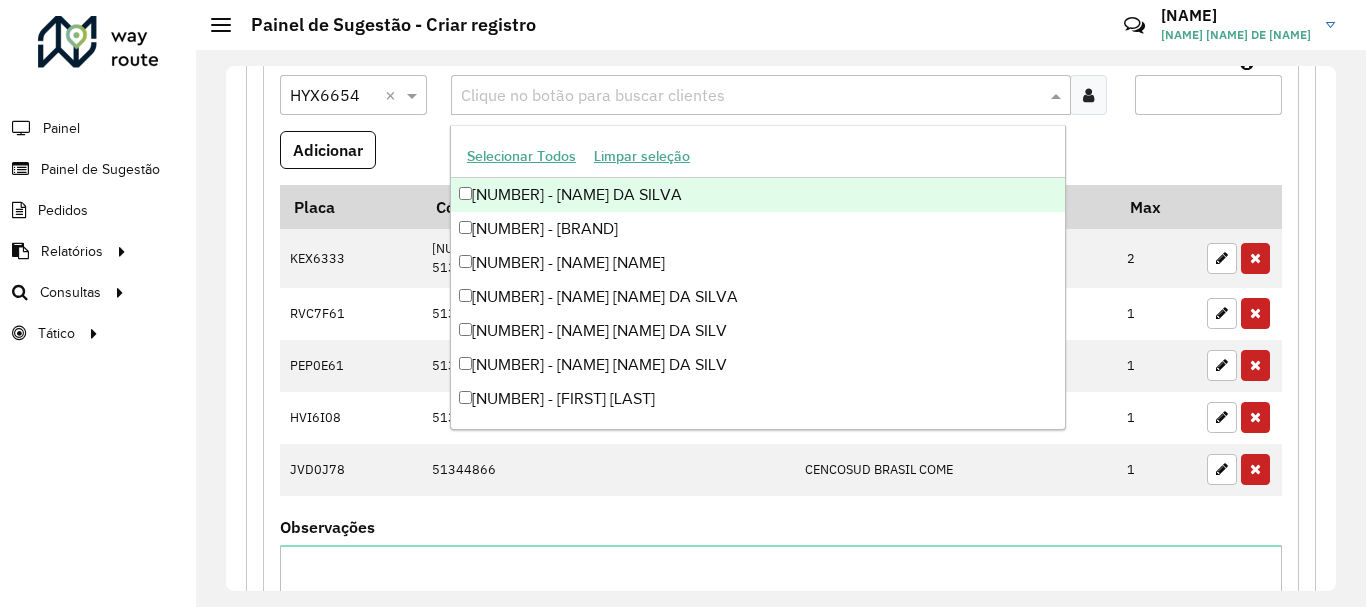 paste on "*****" 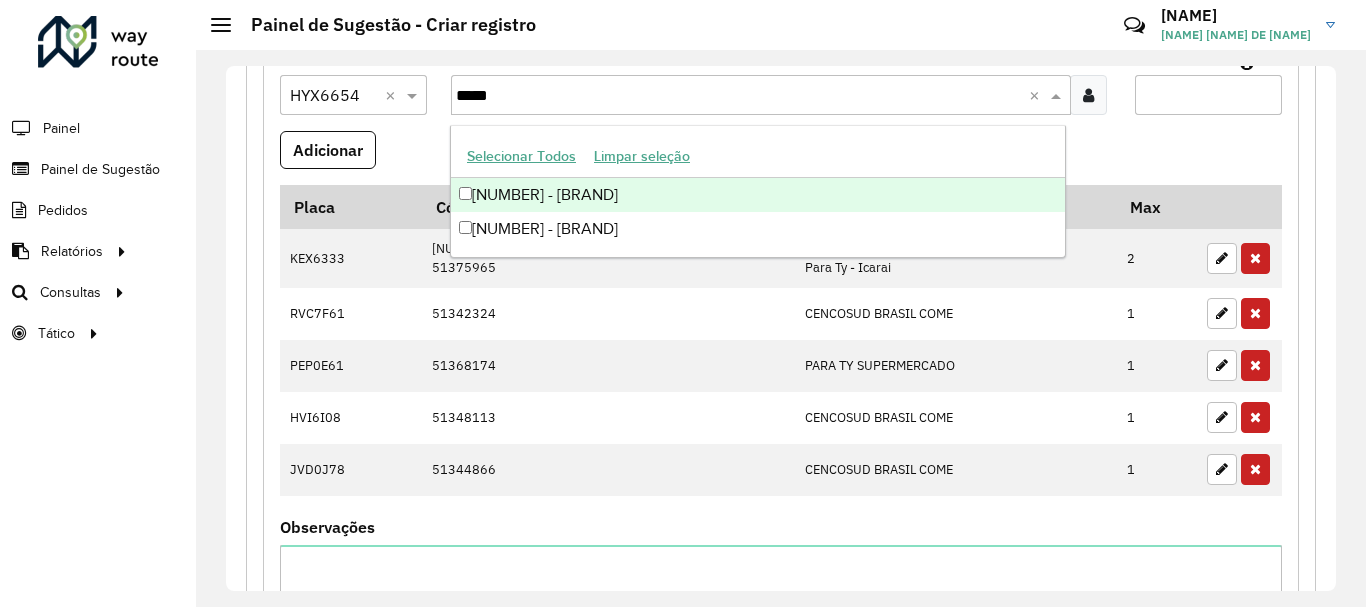 type on "*****" 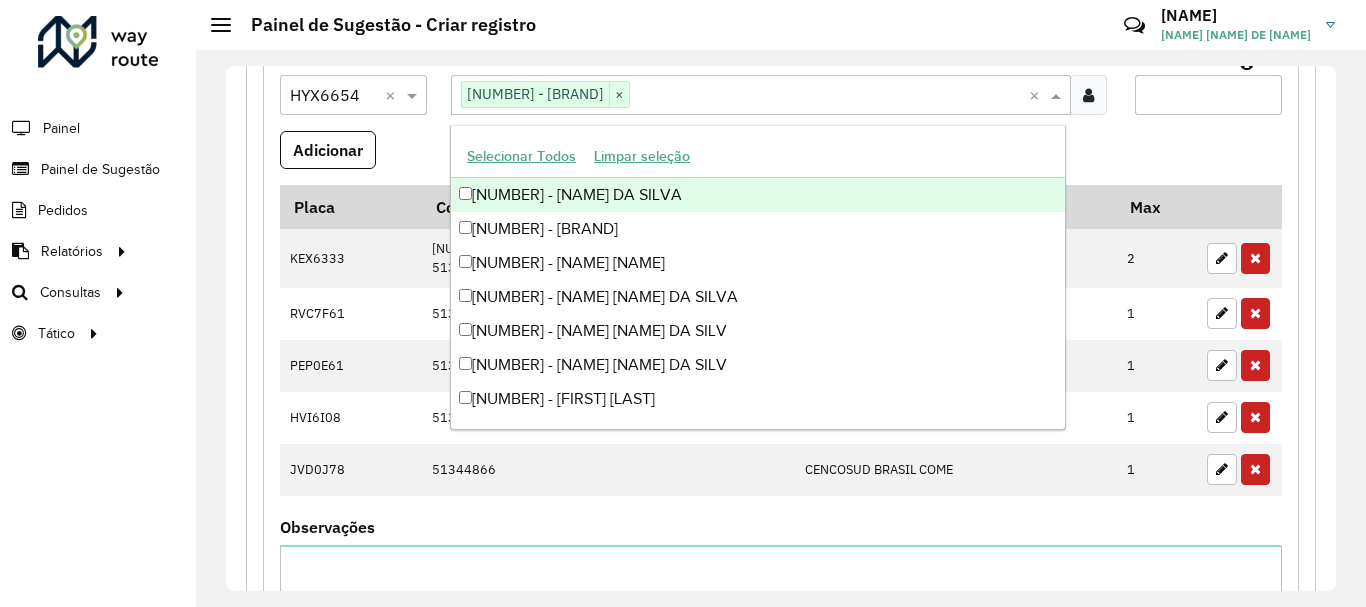 click at bounding box center (829, 96) 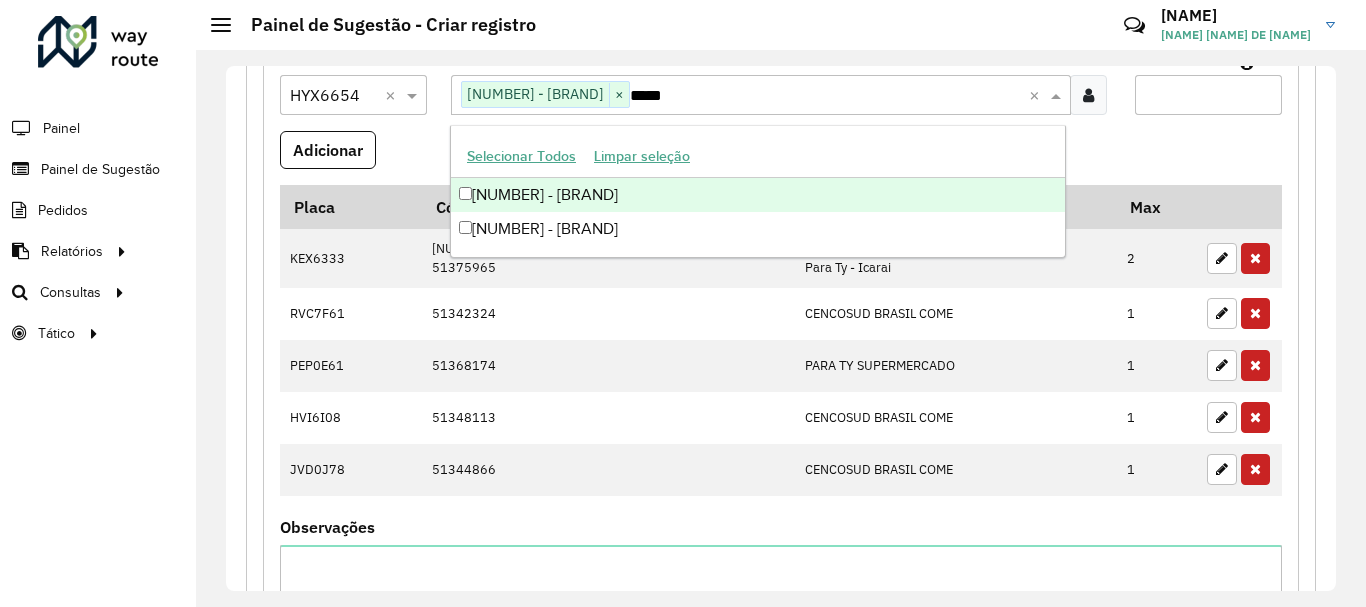 type on "*****" 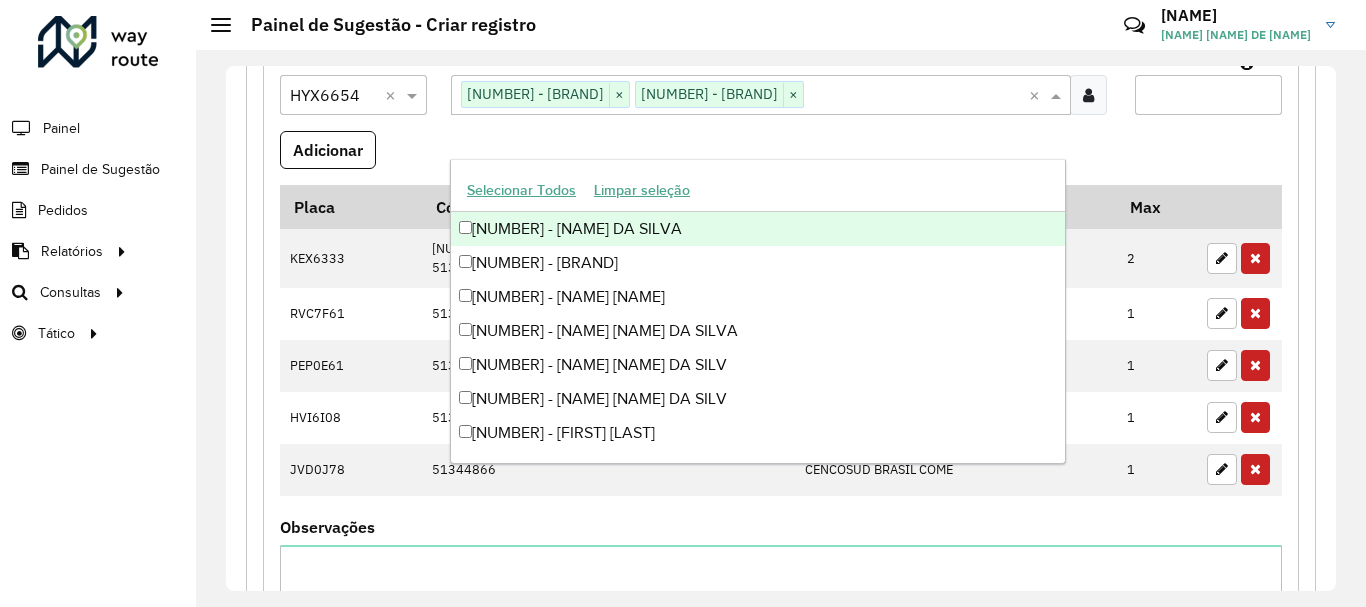 click on "Max entregas" at bounding box center (1208, 95) 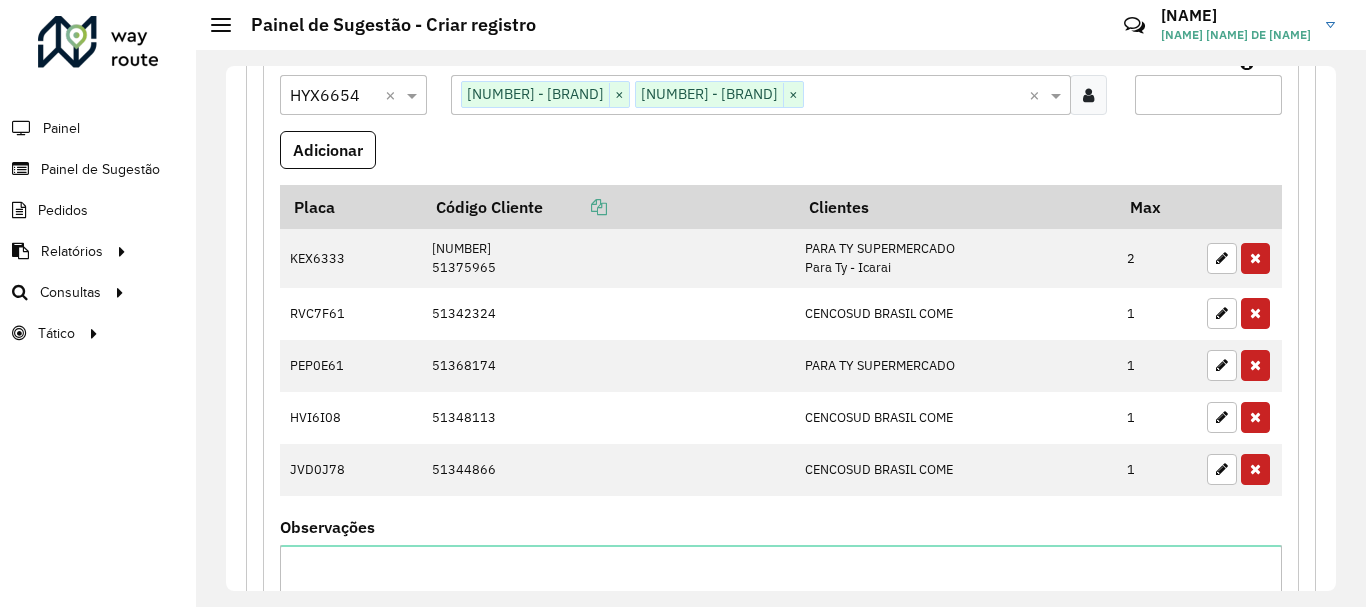 type on "*" 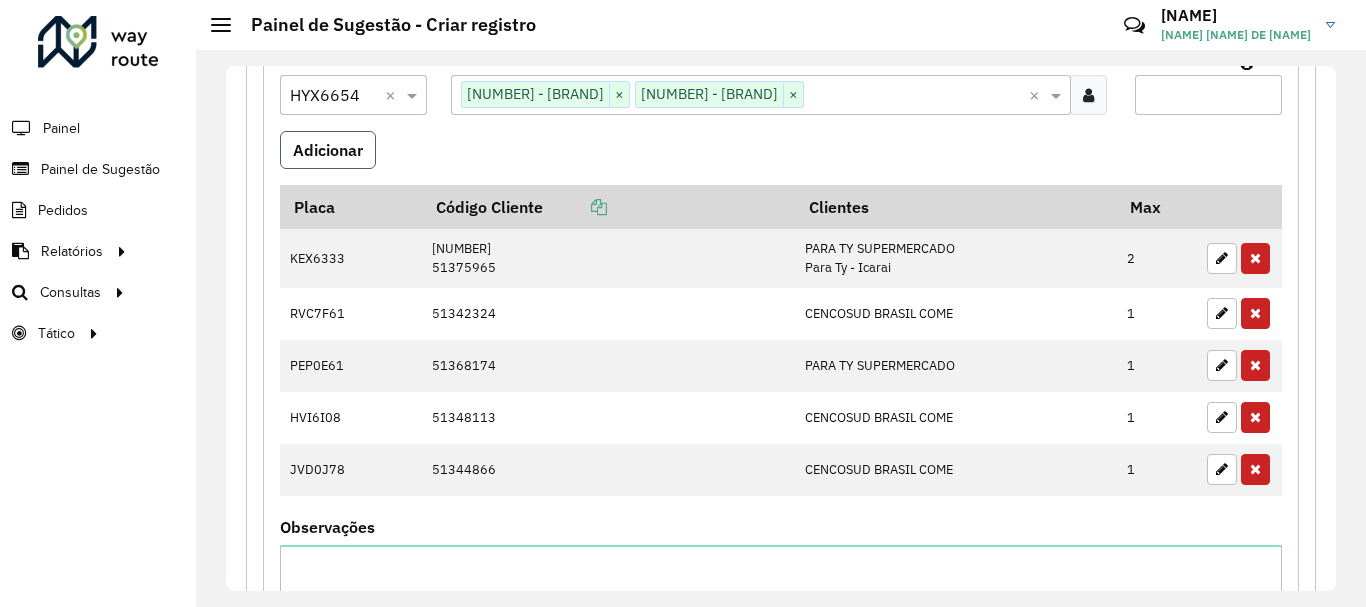 click on "Adicionar" at bounding box center (328, 150) 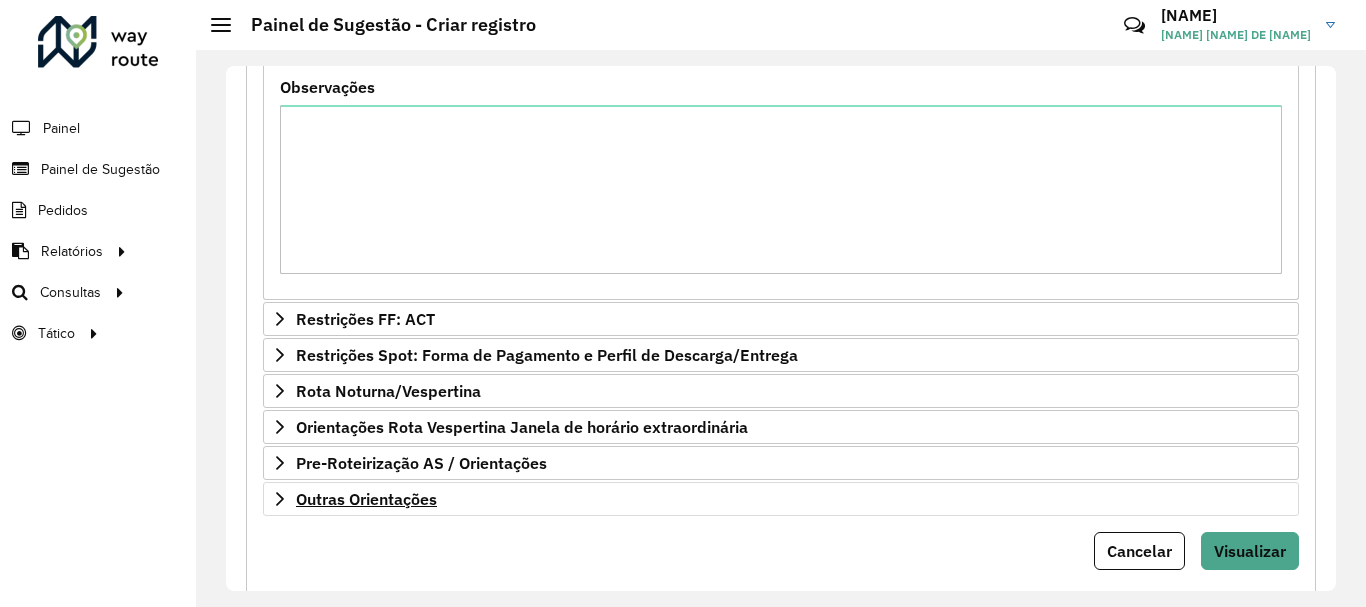 scroll, scrollTop: 1149, scrollLeft: 0, axis: vertical 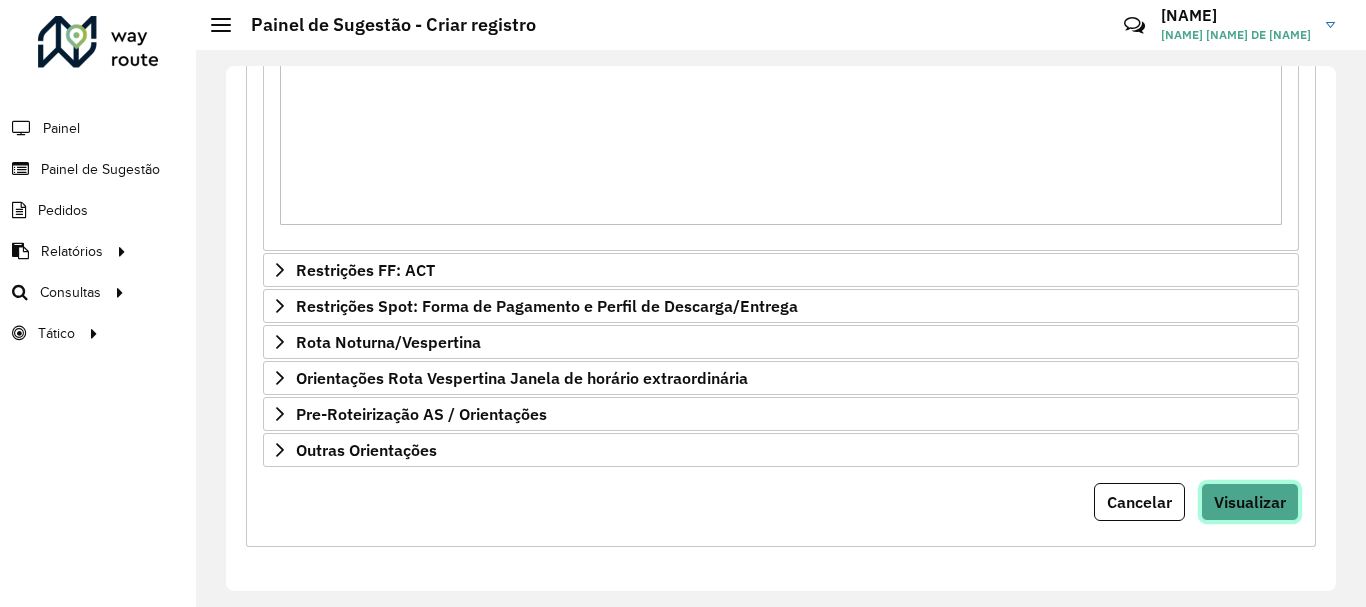 click on "Visualizar" at bounding box center (1250, 502) 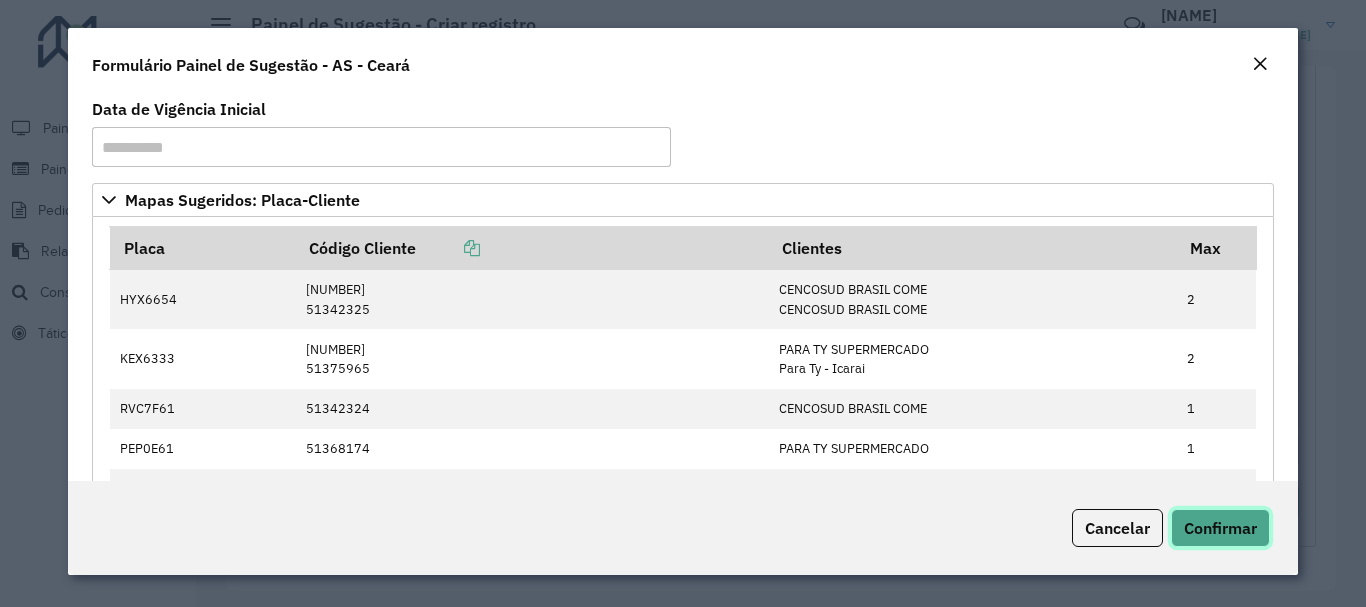 click on "Confirmar" 